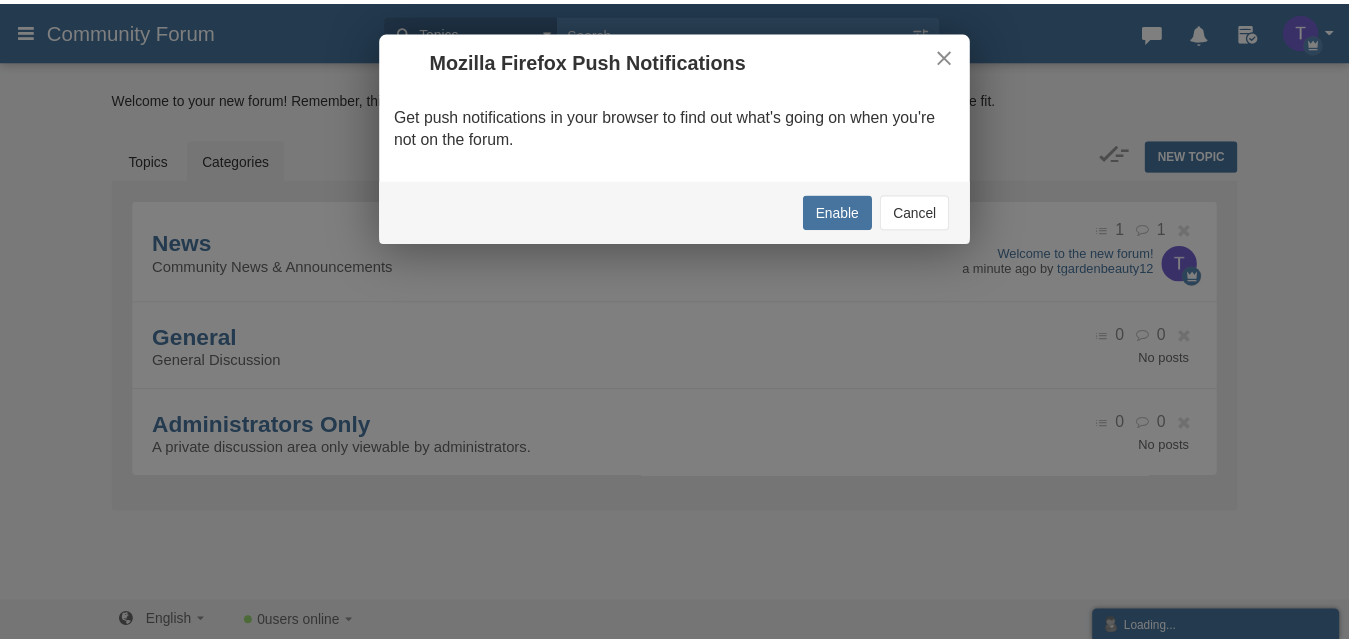 scroll, scrollTop: 0, scrollLeft: 0, axis: both 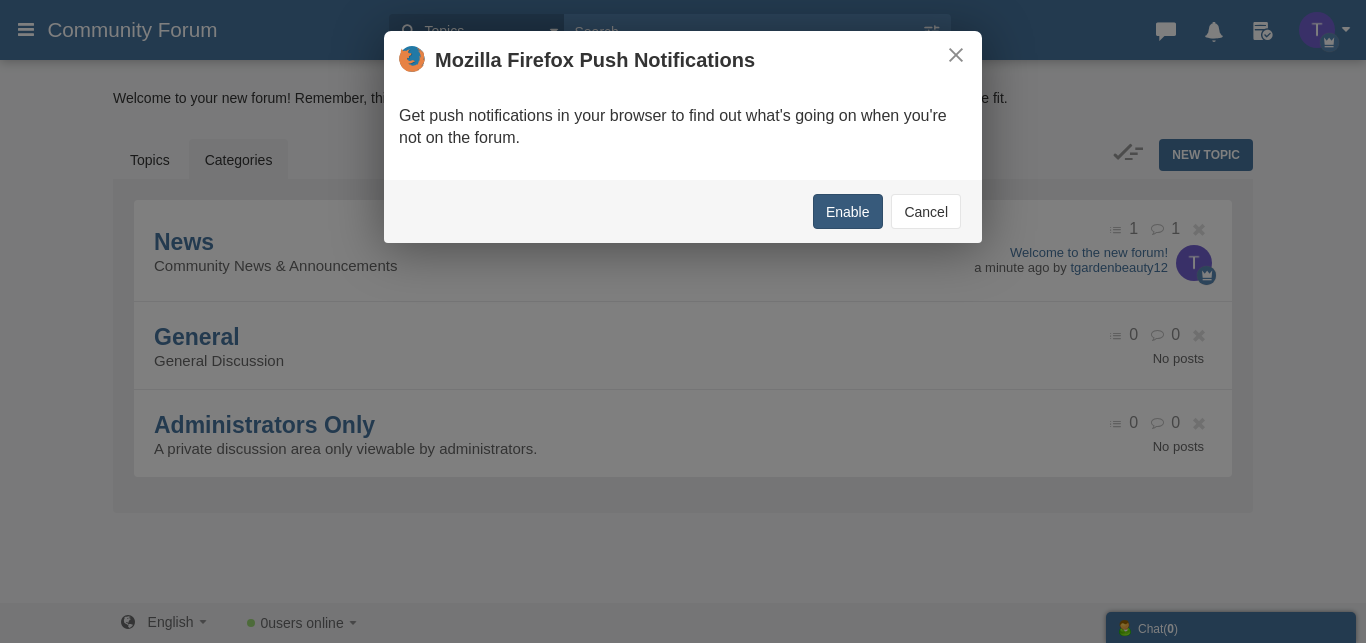 click on "Enable" at bounding box center [848, 211] 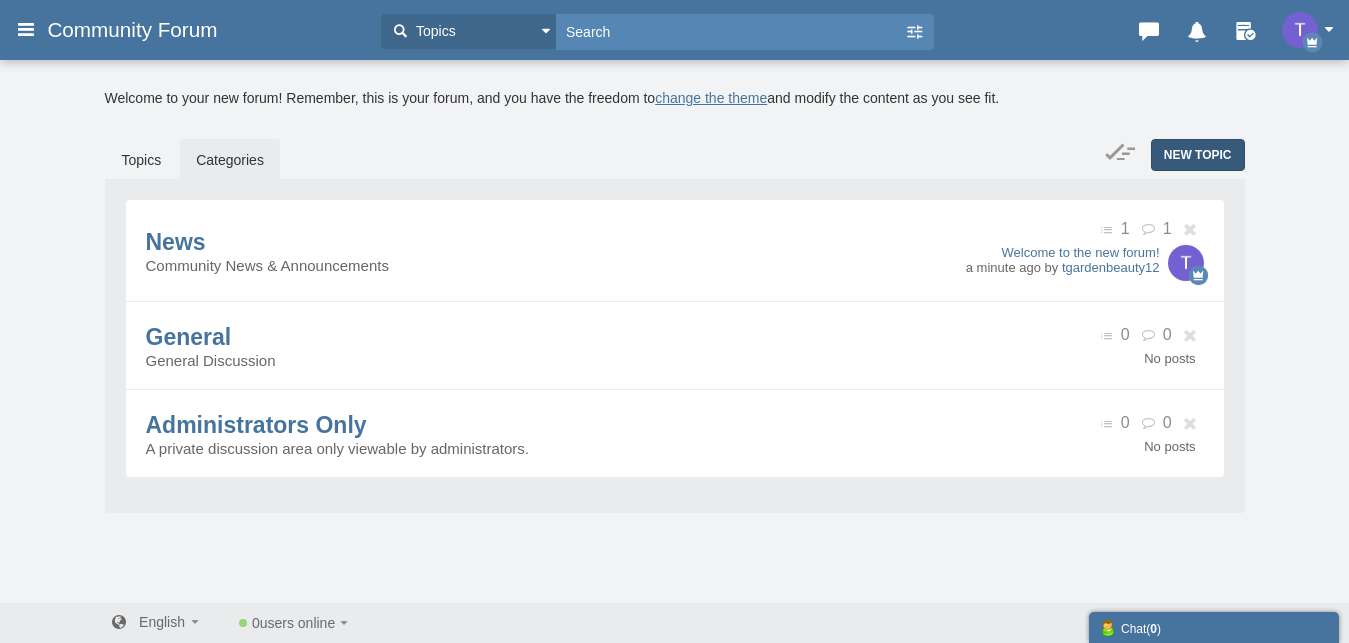 click on "New Topic" at bounding box center [1198, 155] 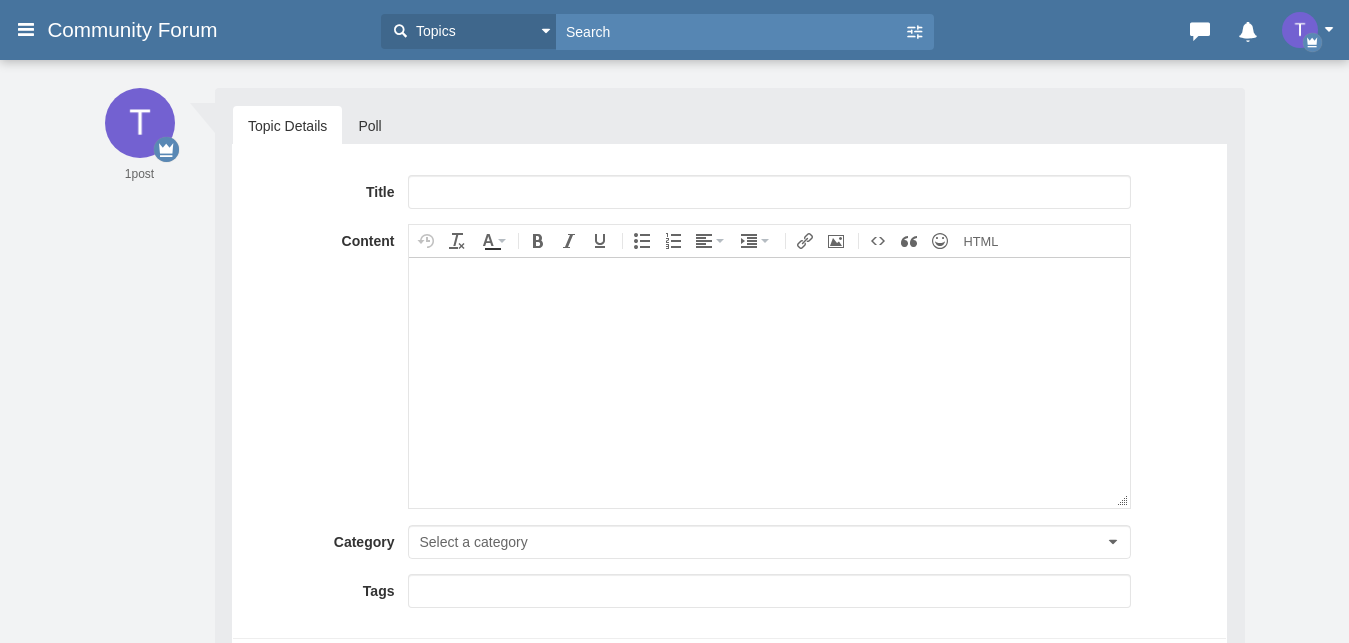 scroll, scrollTop: 0, scrollLeft: 0, axis: both 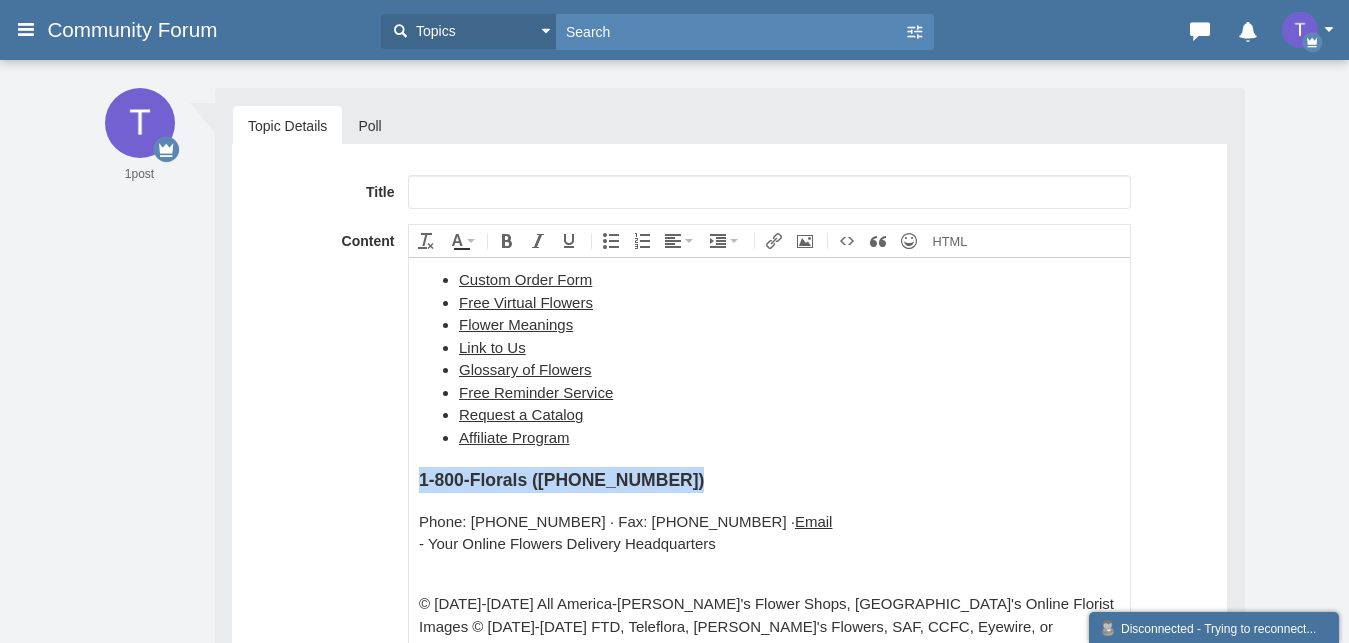 drag, startPoint x: 705, startPoint y: 455, endPoint x: 409, endPoint y: 454, distance: 296.00168 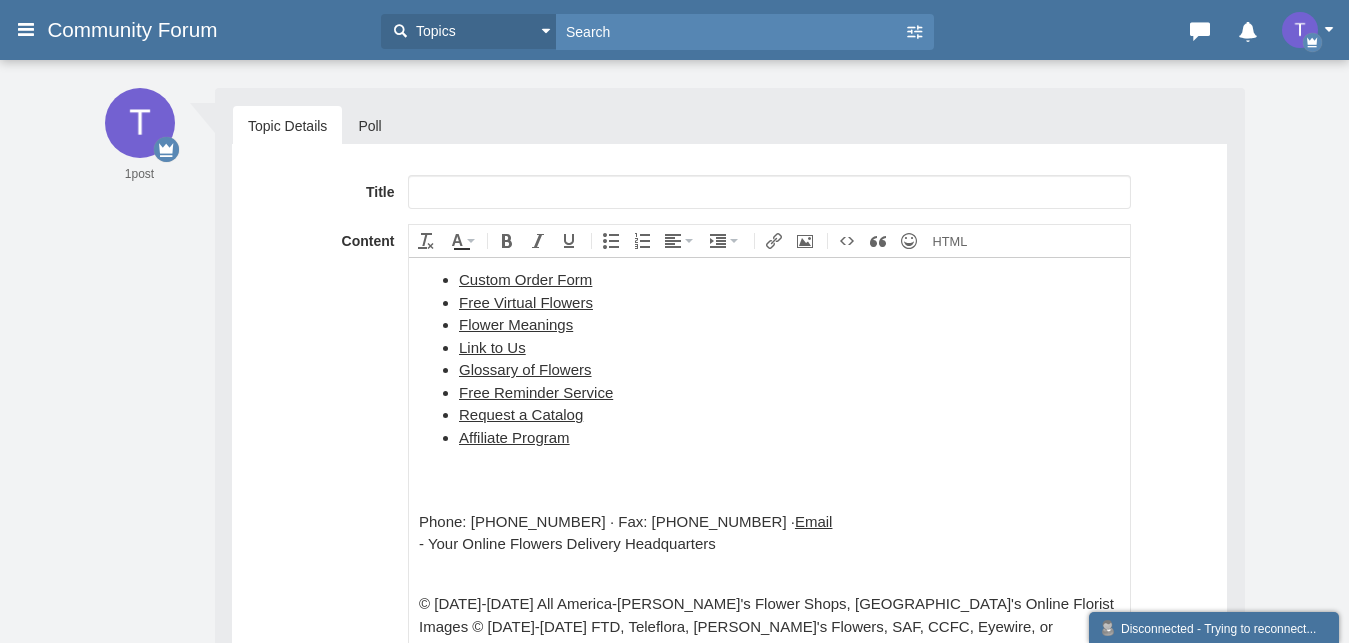 type 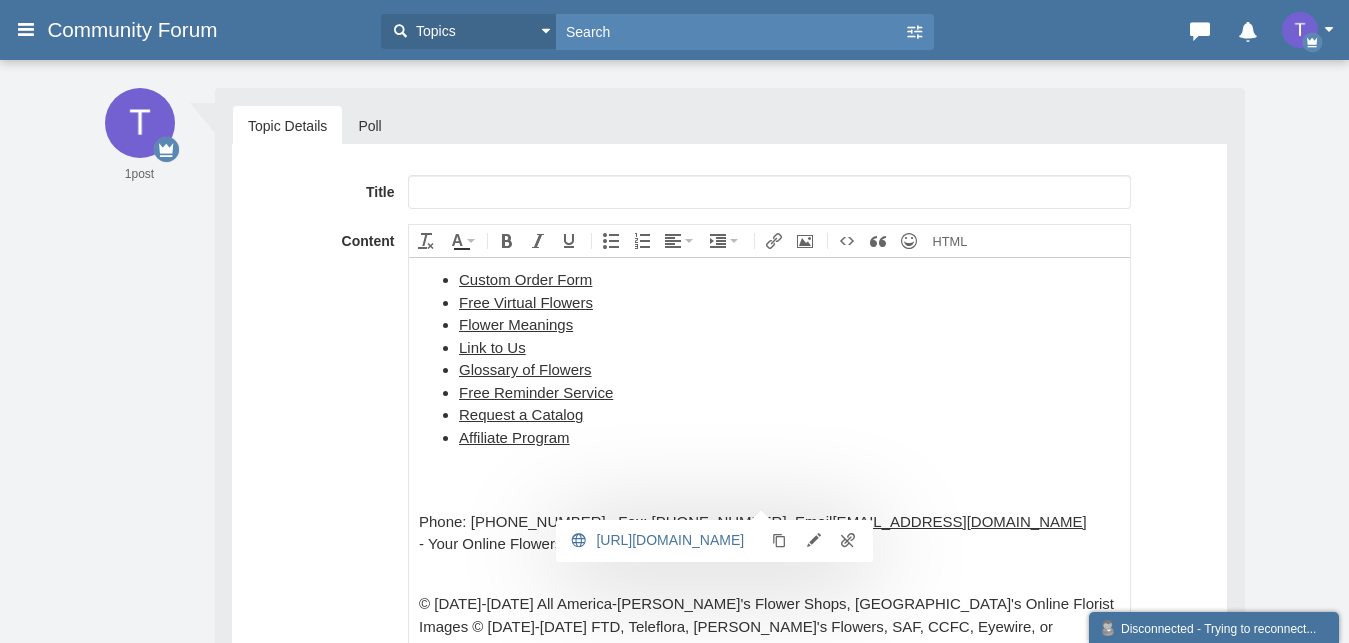 click on "Affiliate Program" at bounding box center (789, 437) 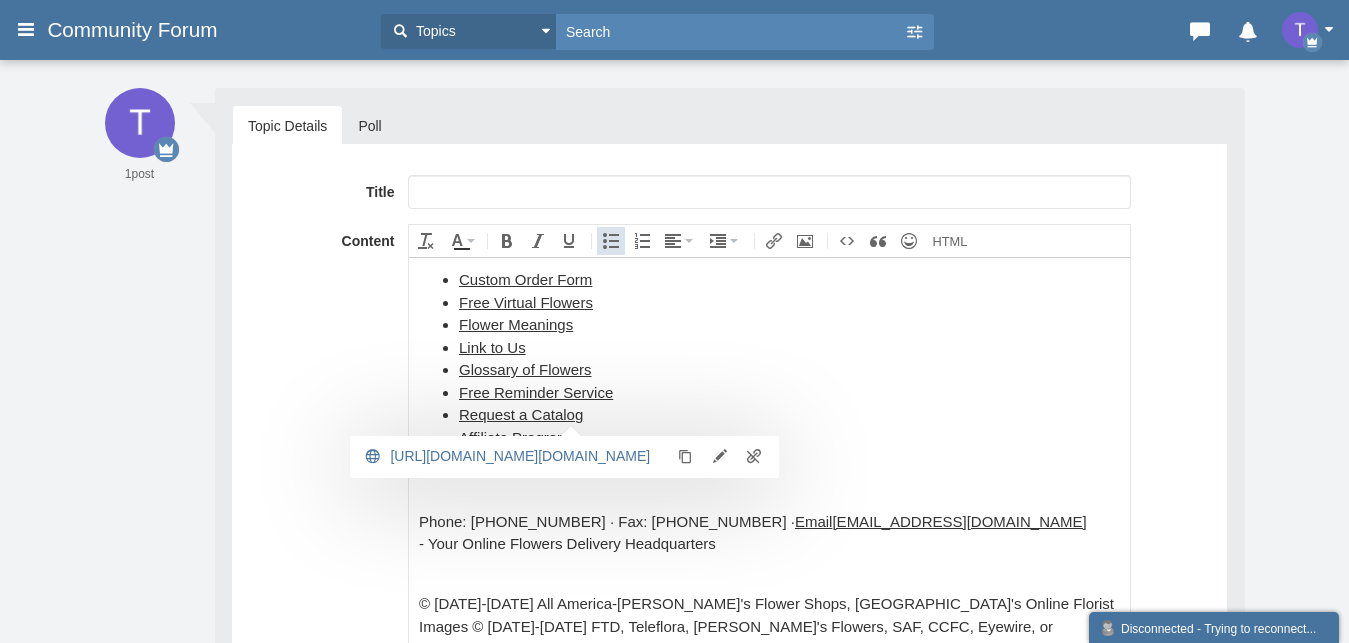 click on "Affiliate Program﻿" at bounding box center (789, 437) 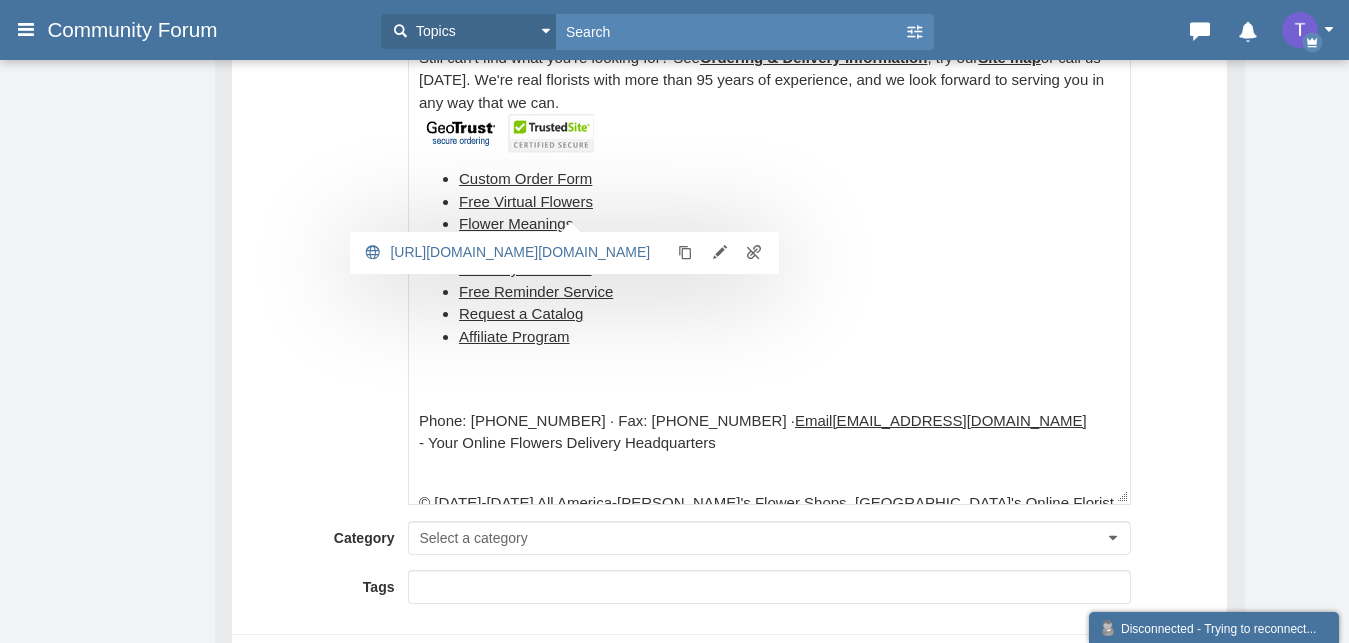 scroll, scrollTop: 8078, scrollLeft: 0, axis: vertical 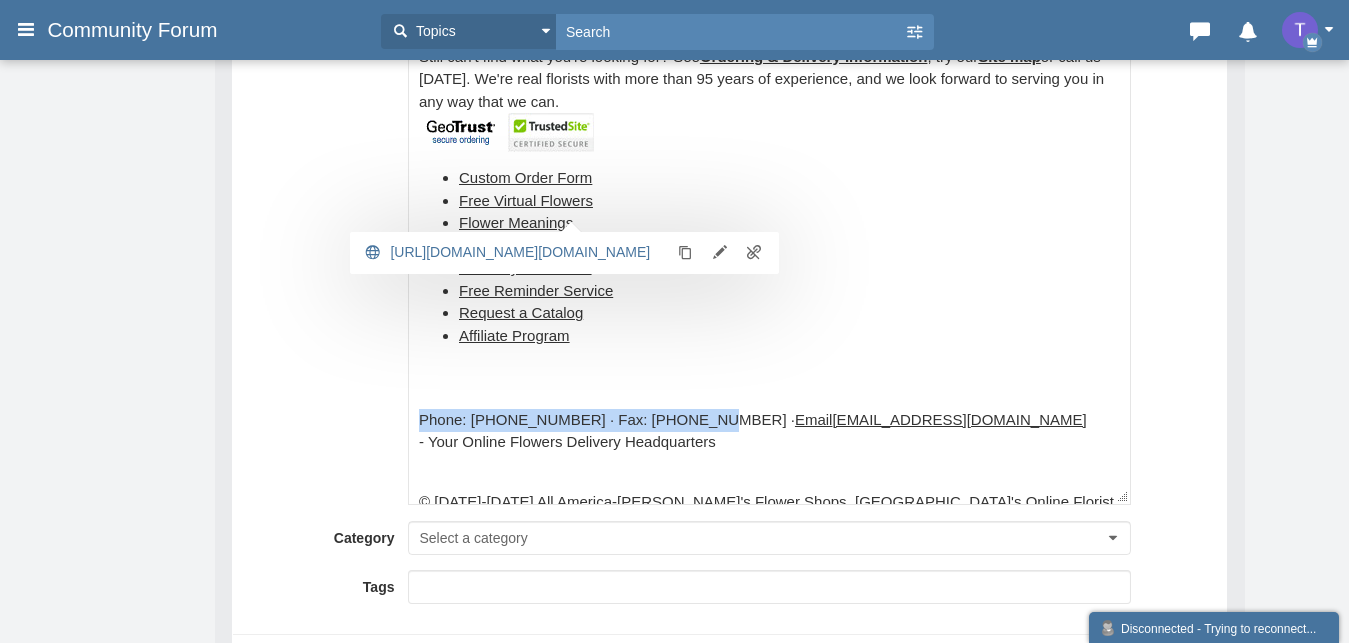drag, startPoint x: 700, startPoint y: 396, endPoint x: 421, endPoint y: 396, distance: 279 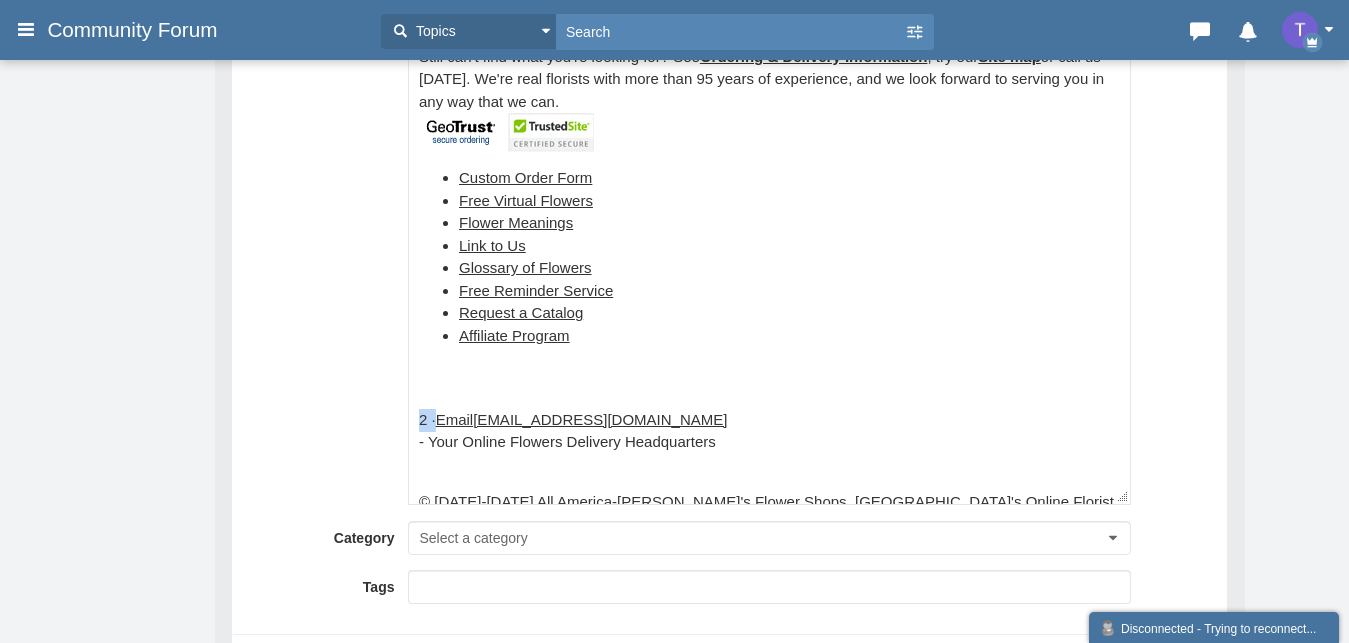 drag, startPoint x: 439, startPoint y: 398, endPoint x: 810, endPoint y: 449, distance: 374.48898 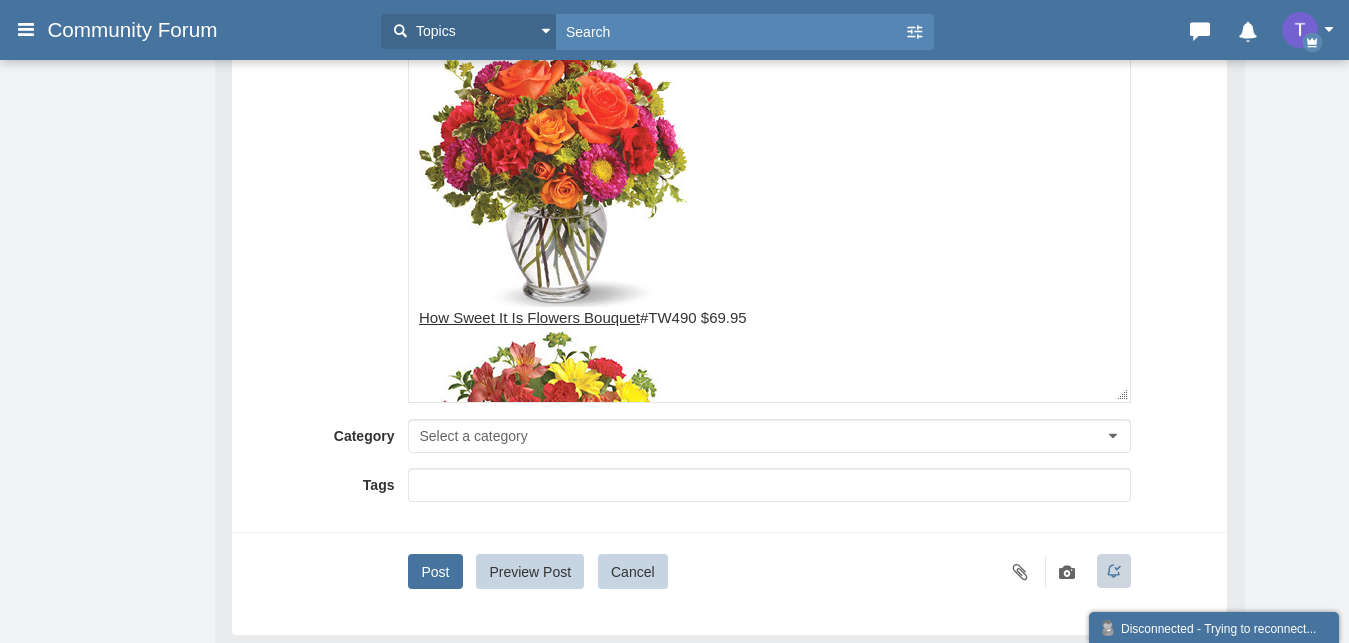 scroll, scrollTop: 5528, scrollLeft: 0, axis: vertical 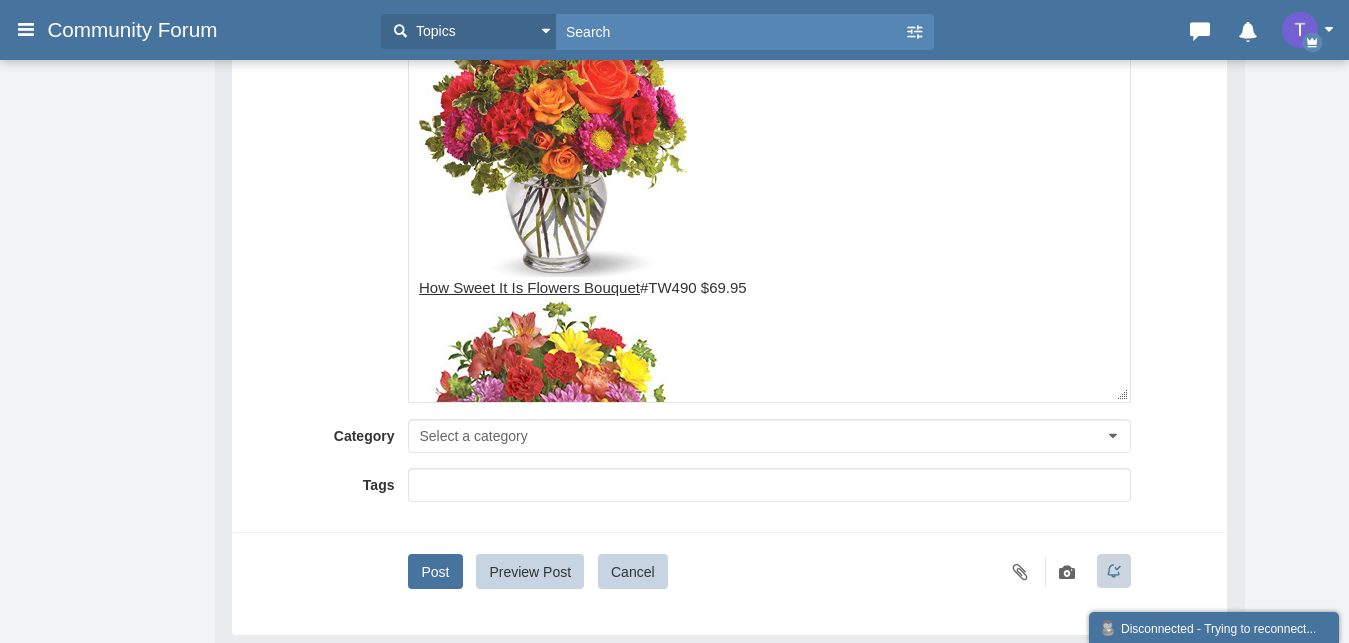 drag, startPoint x: 844, startPoint y: 294, endPoint x: 418, endPoint y: 282, distance: 426.16898 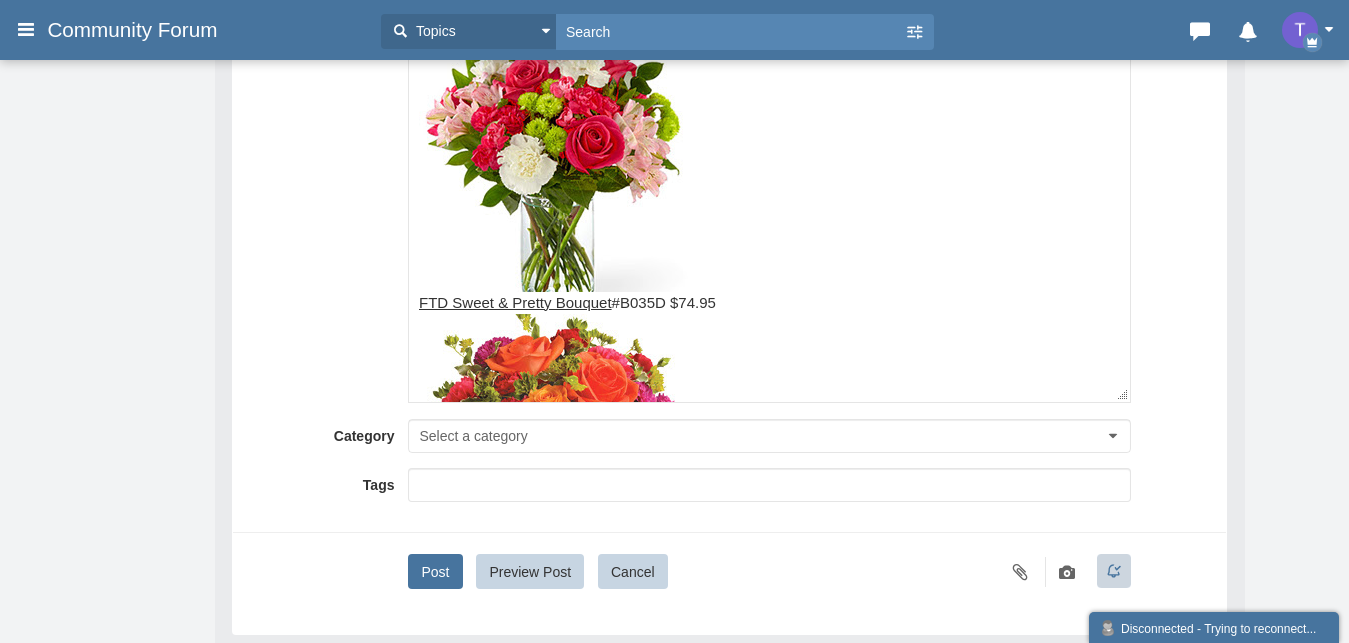 click on "﻿   How Sweet It Is Flowers Bouquet  #TW490 $69.95" at bounding box center (769, 460) 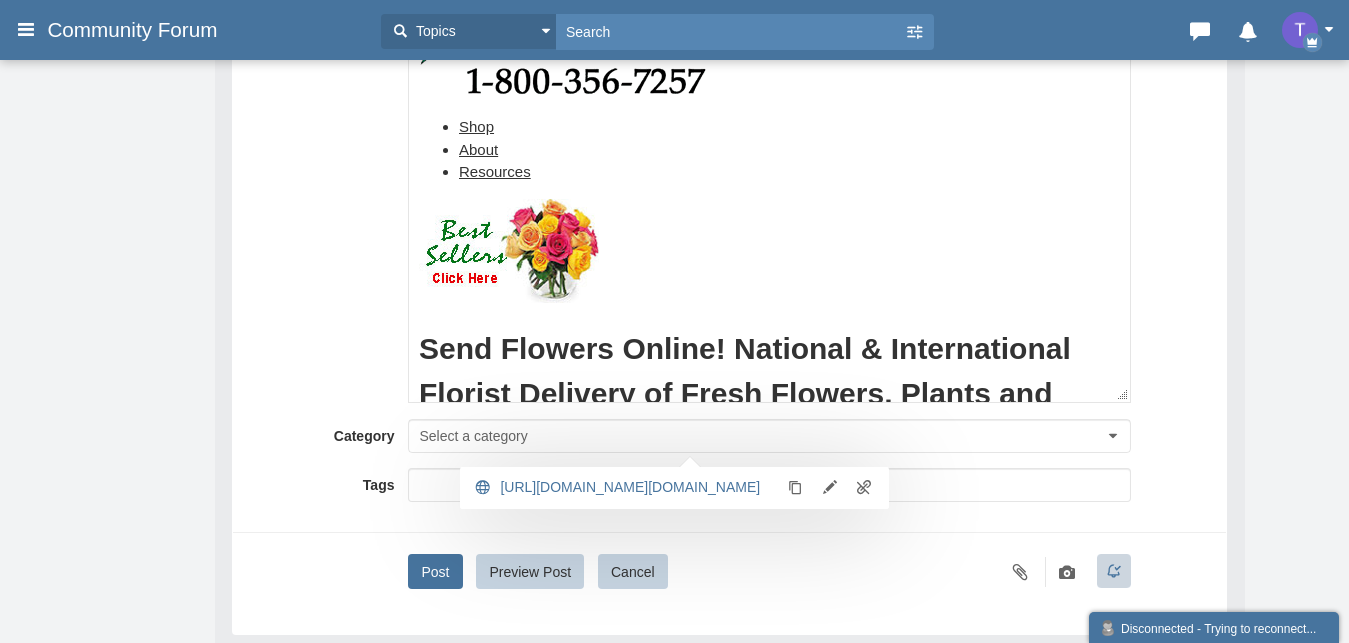 scroll, scrollTop: 0, scrollLeft: 0, axis: both 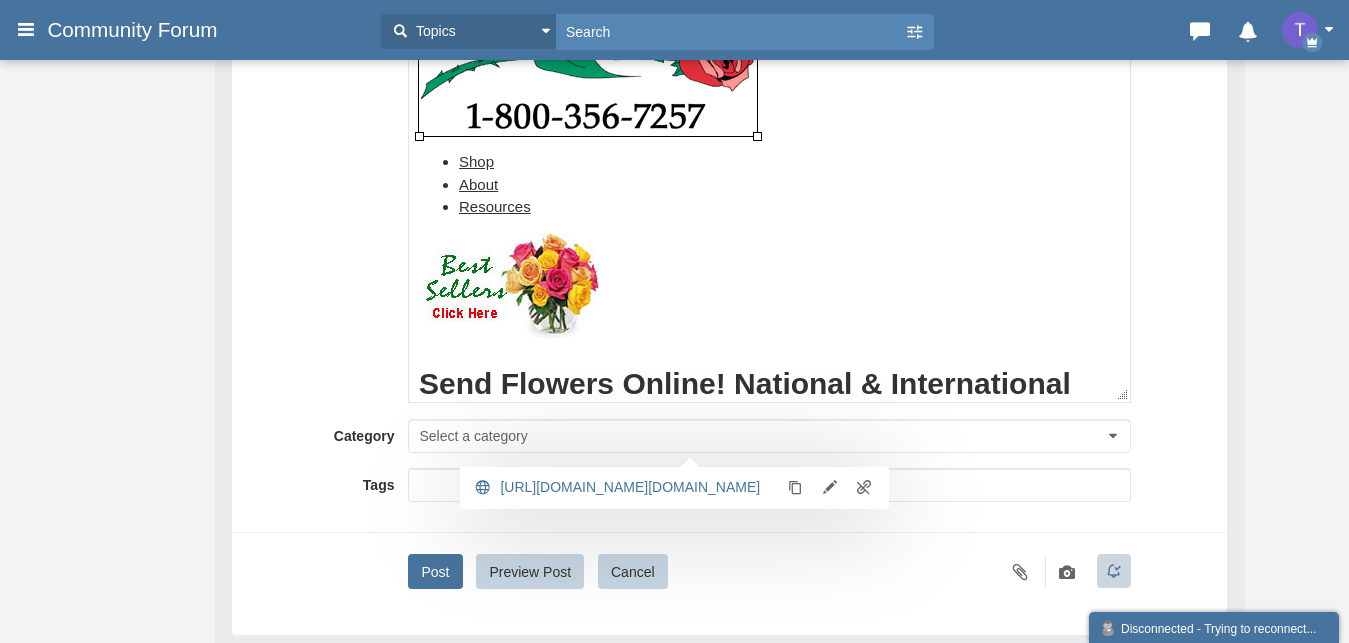drag, startPoint x: 783, startPoint y: 130, endPoint x: 633, endPoint y: 179, distance: 157.8005 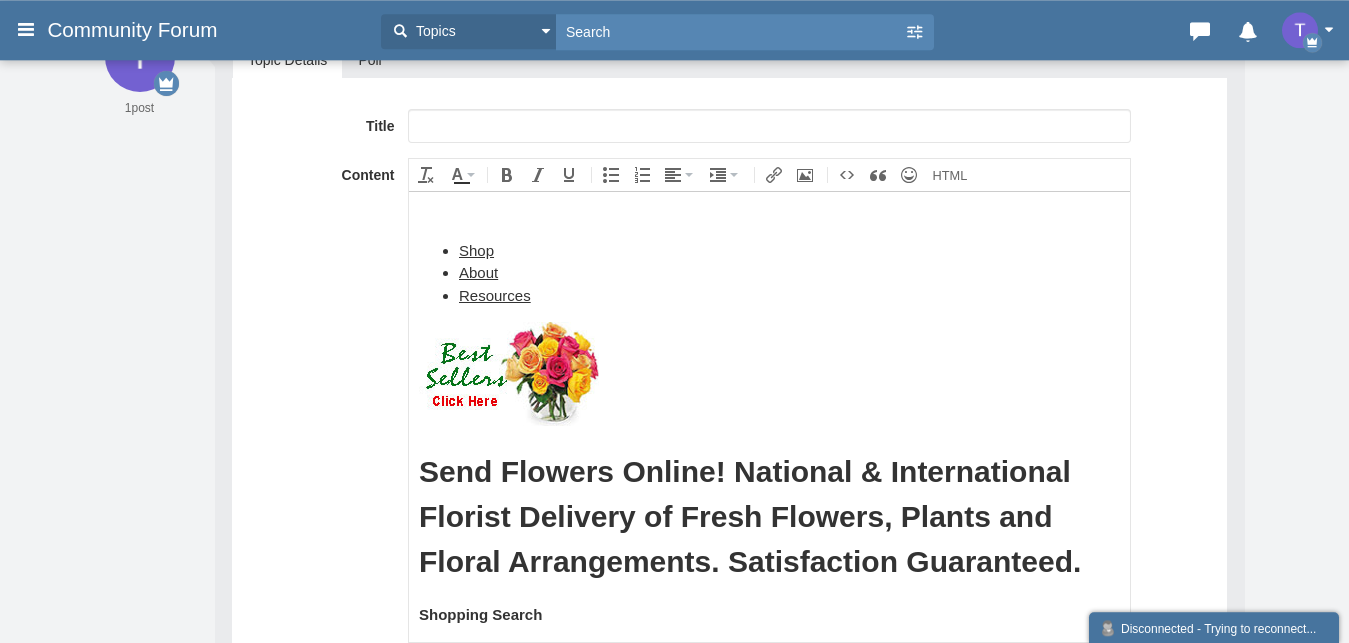 scroll, scrollTop: 0, scrollLeft: 0, axis: both 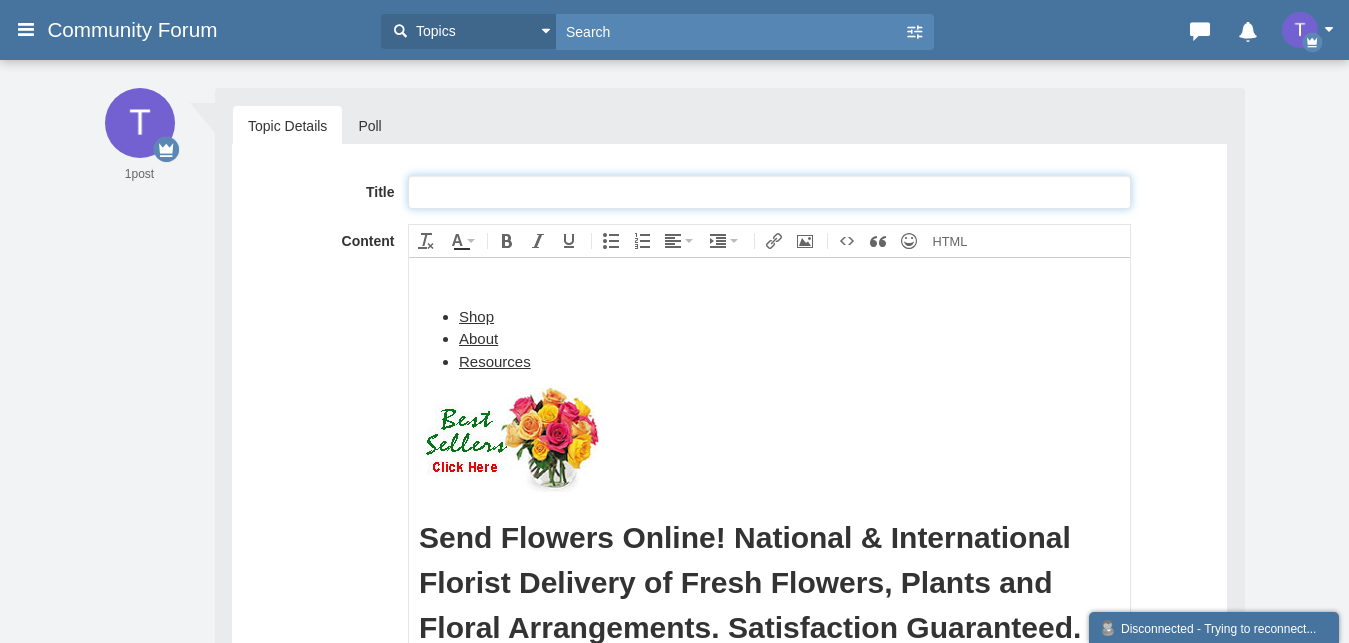 click at bounding box center [769, 192] 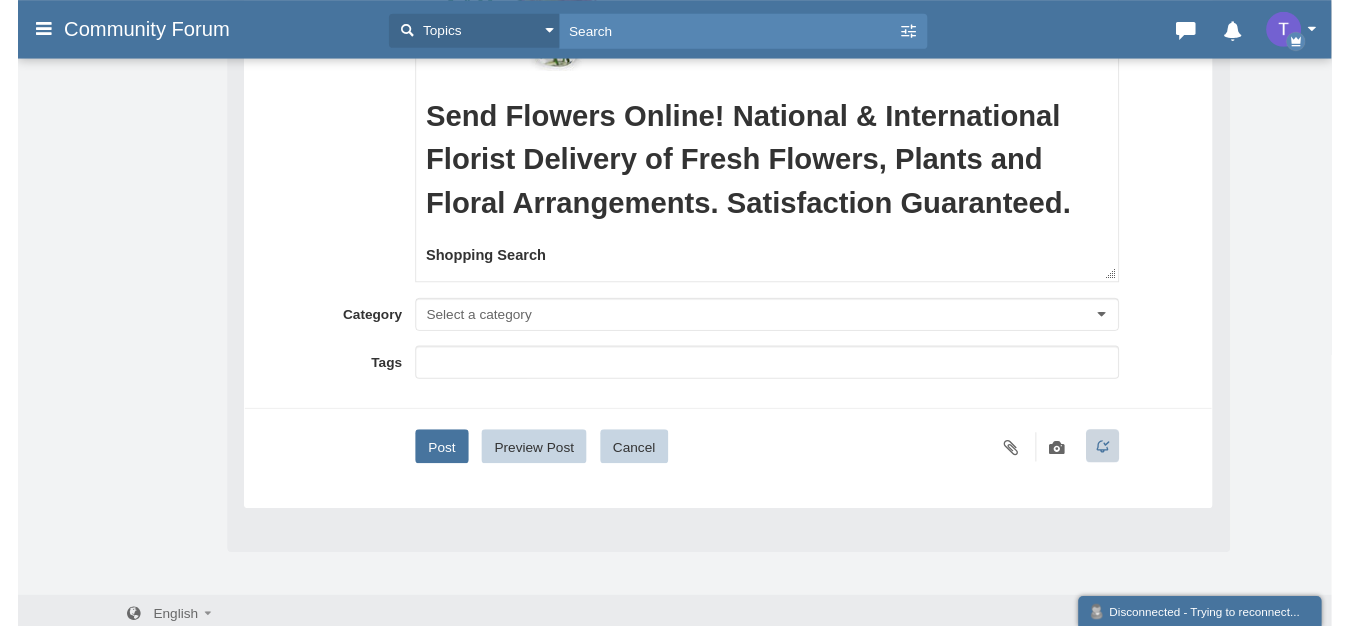 scroll, scrollTop: 432, scrollLeft: 0, axis: vertical 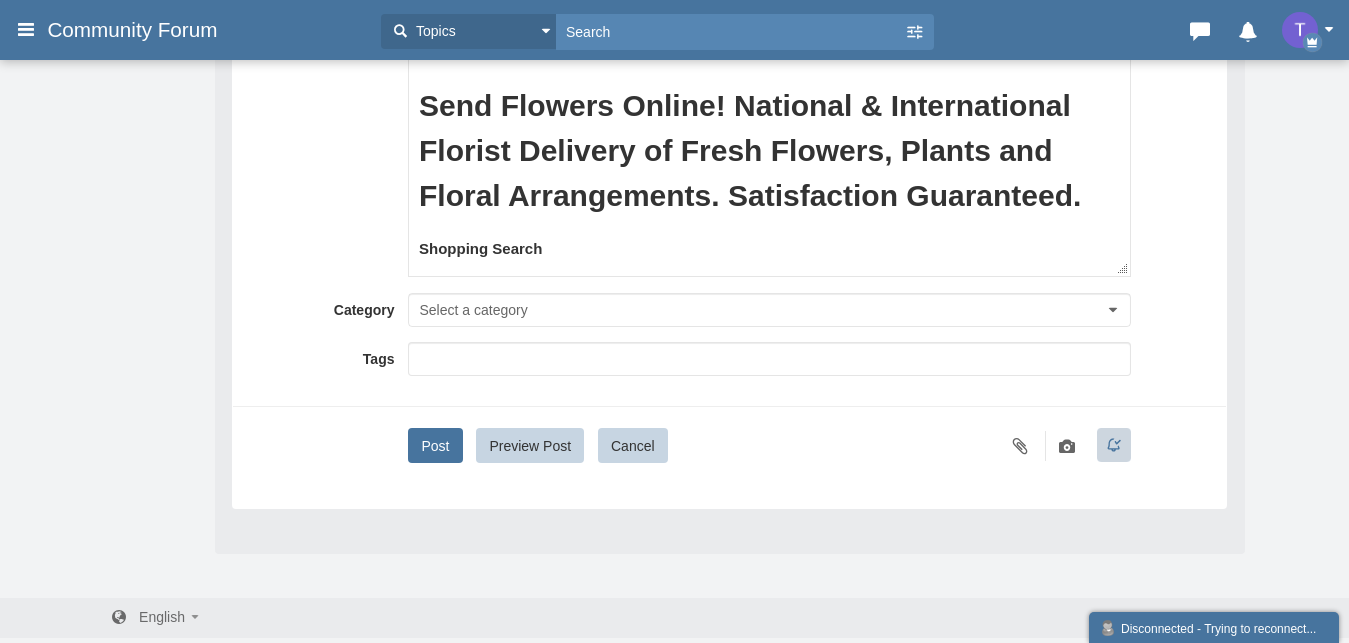 type on "How Sweet It Is Flowers Bouquet #TW490 $69.95" 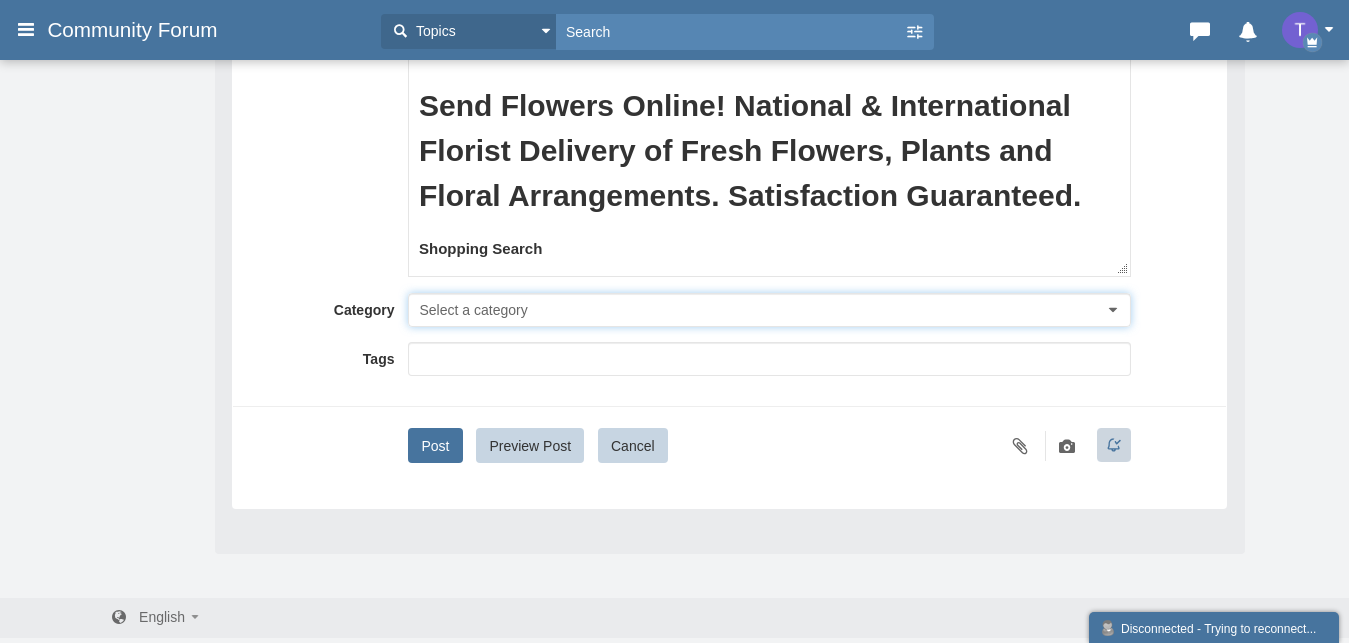 click on "Select a category" at bounding box center [473, 310] 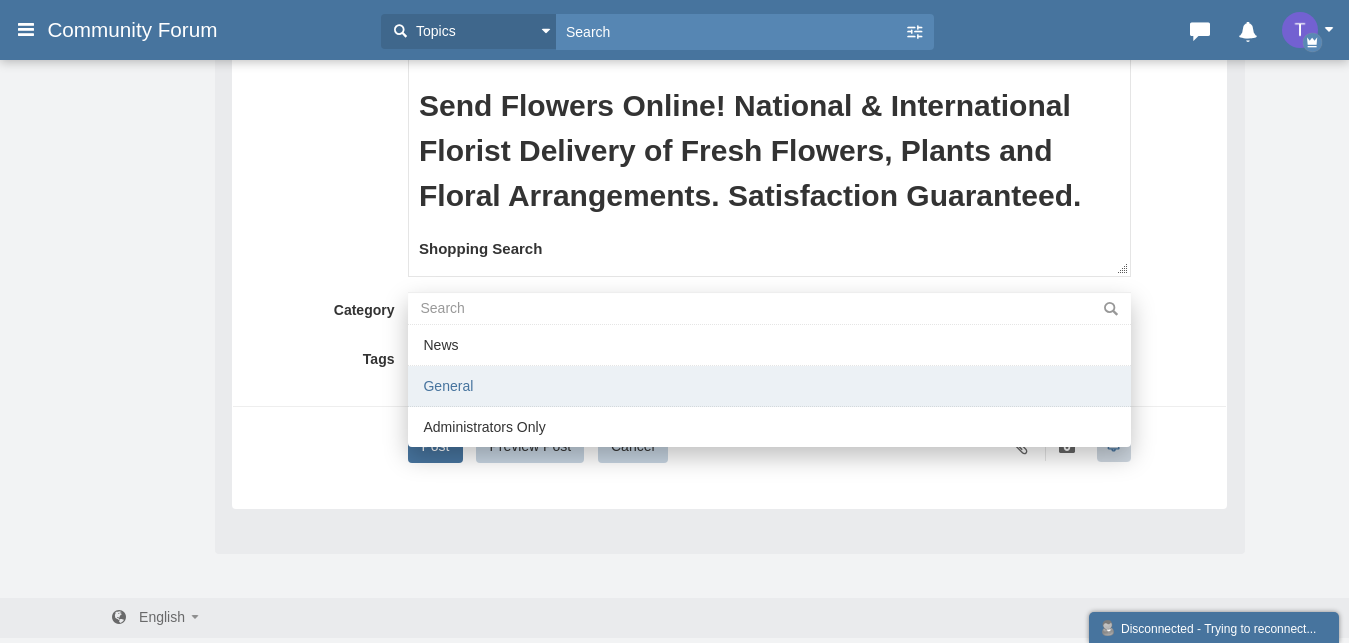 click on "General" at bounding box center [769, 386] 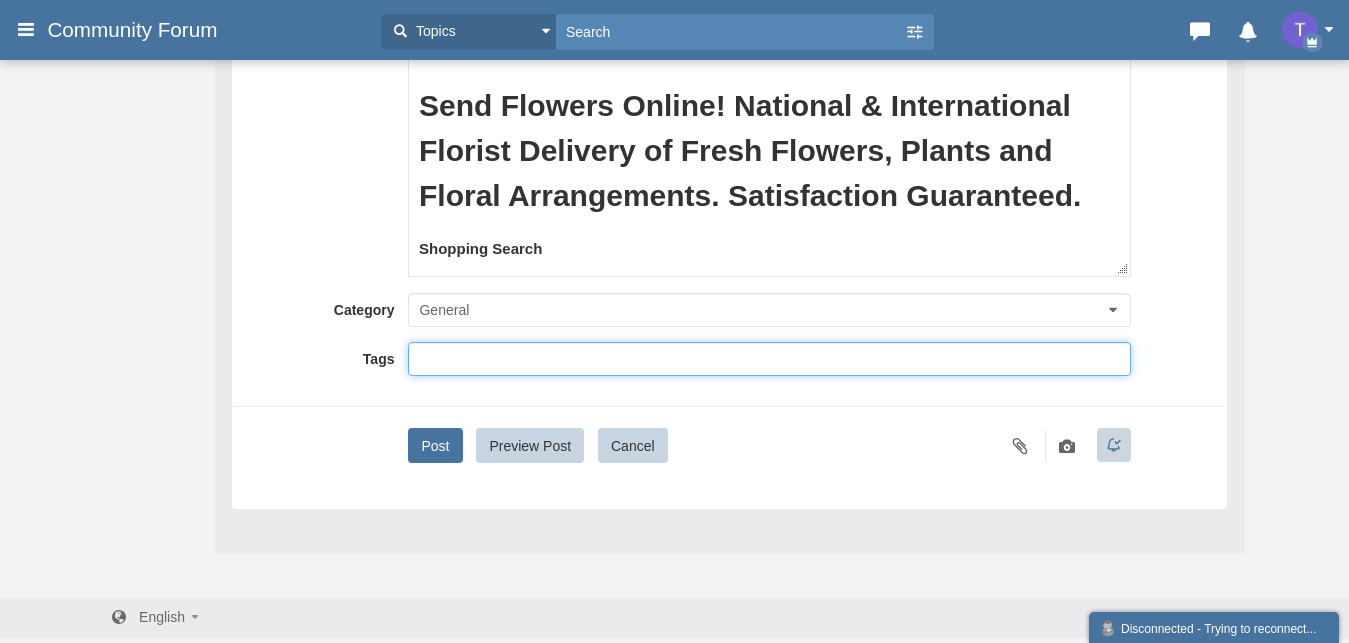 click at bounding box center [768, 359] 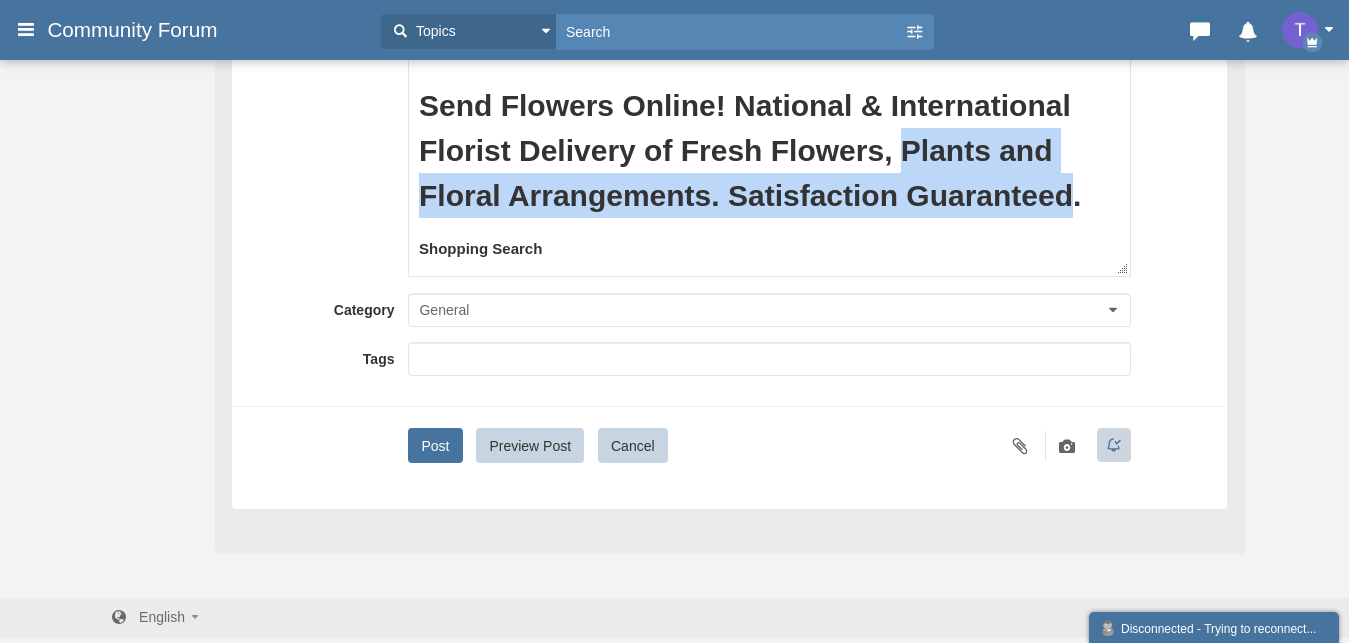 drag, startPoint x: 929, startPoint y: 148, endPoint x: 1066, endPoint y: 191, distance: 143.58969 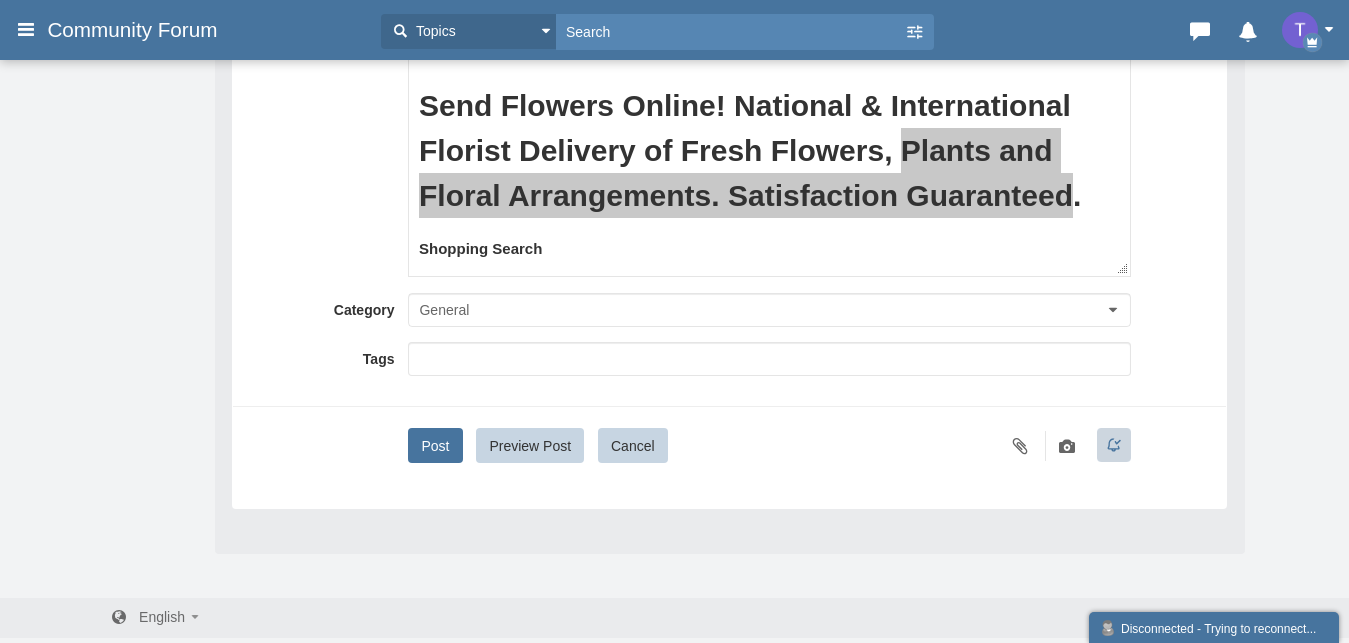 click at bounding box center [768, 359] 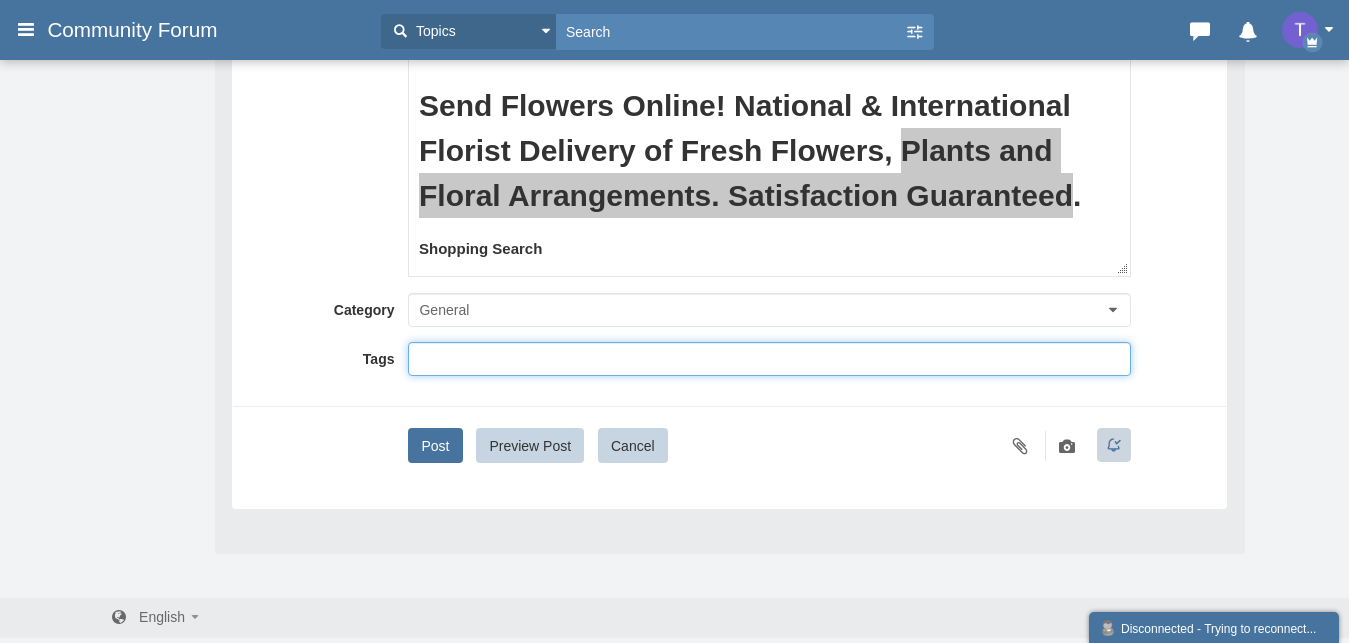 paste 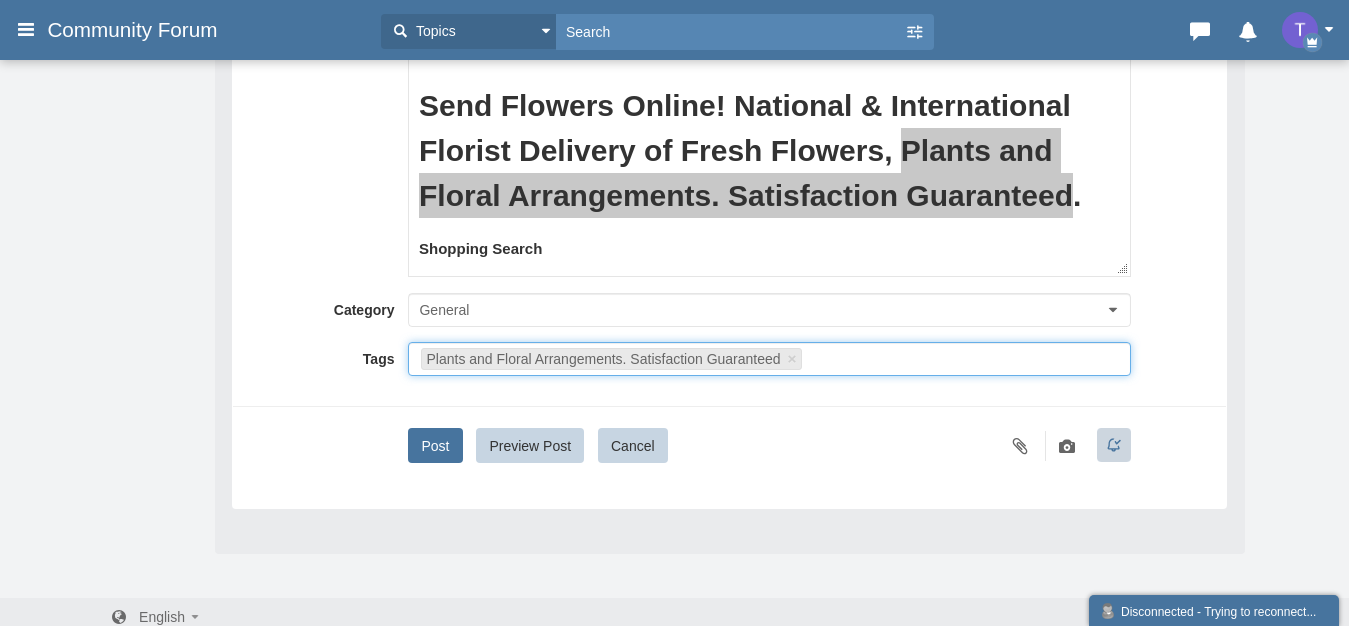 click at bounding box center (961, 359) 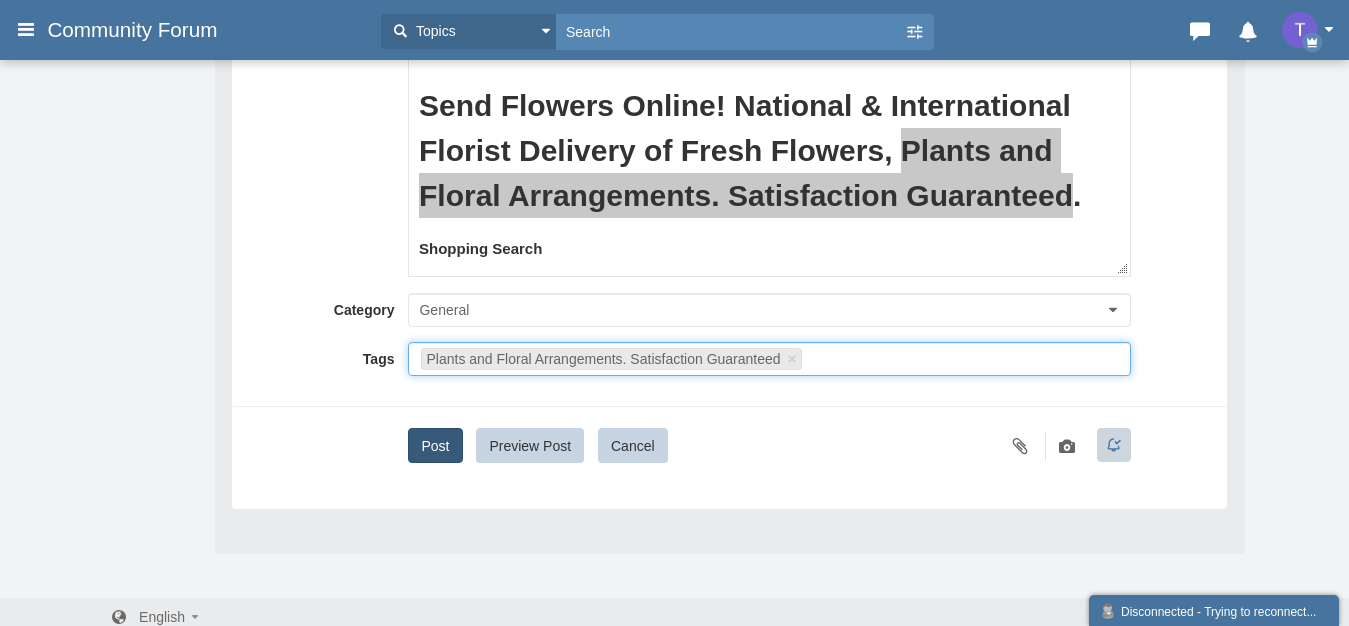 click on "Post" at bounding box center [435, 445] 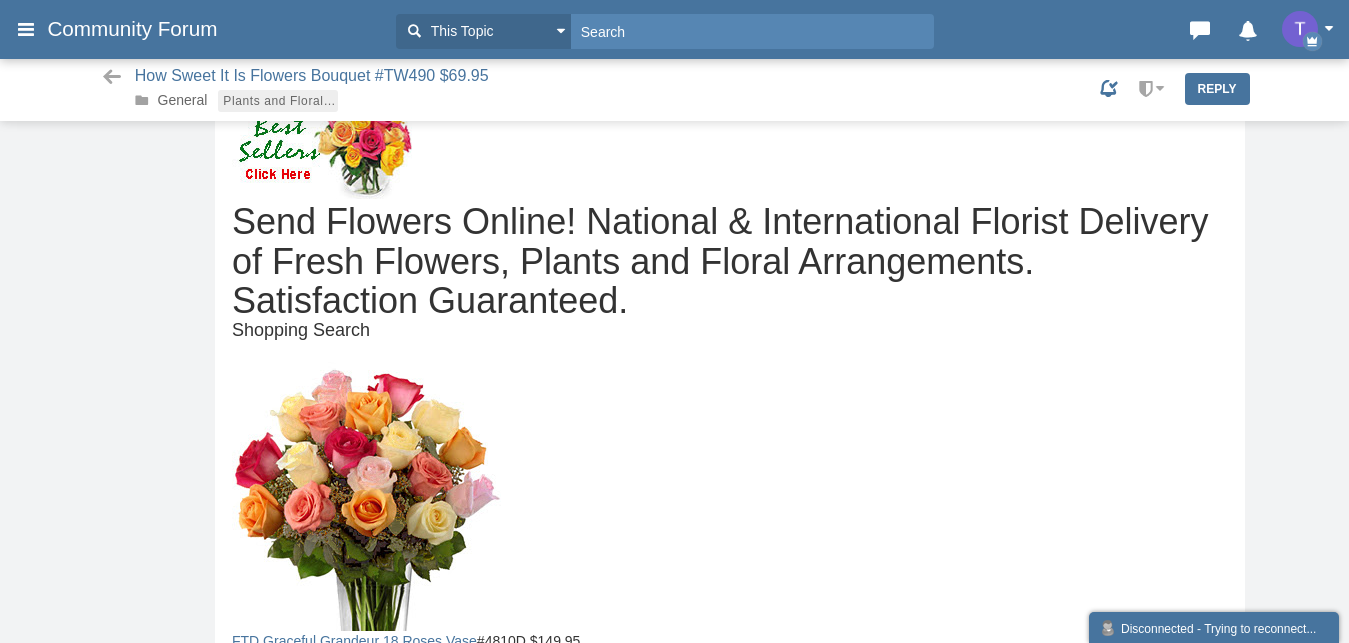 scroll, scrollTop: 0, scrollLeft: 0, axis: both 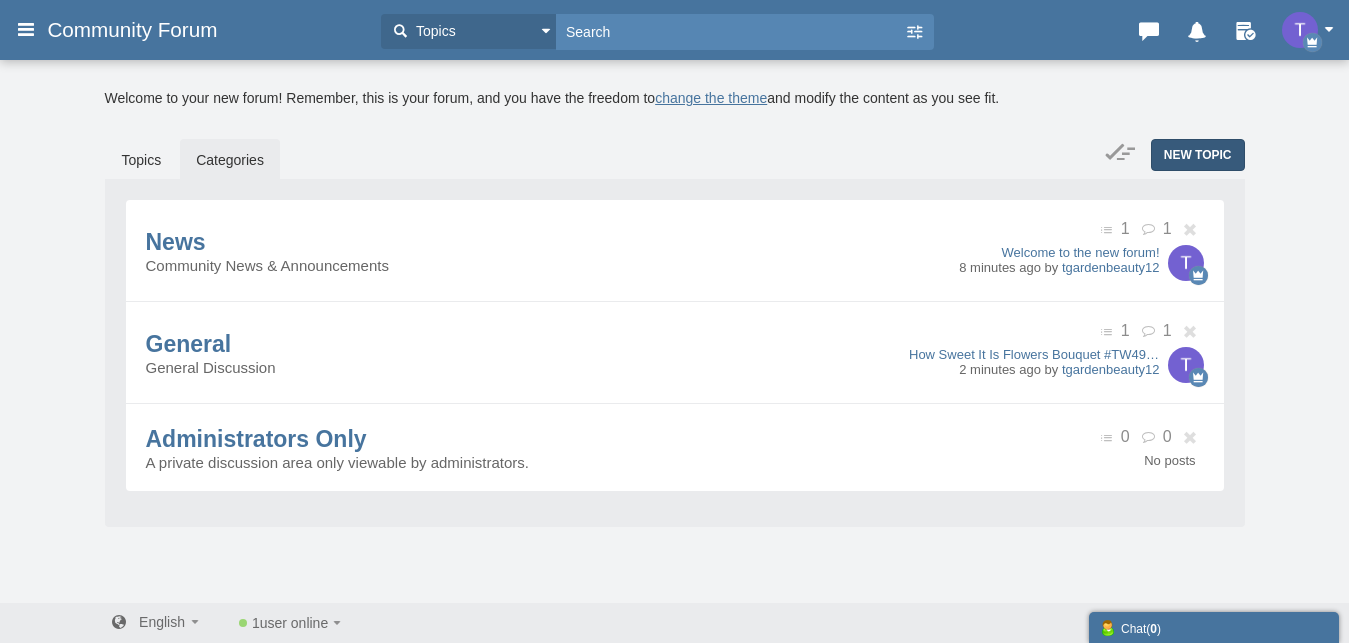 click on "New Topic" at bounding box center (1198, 155) 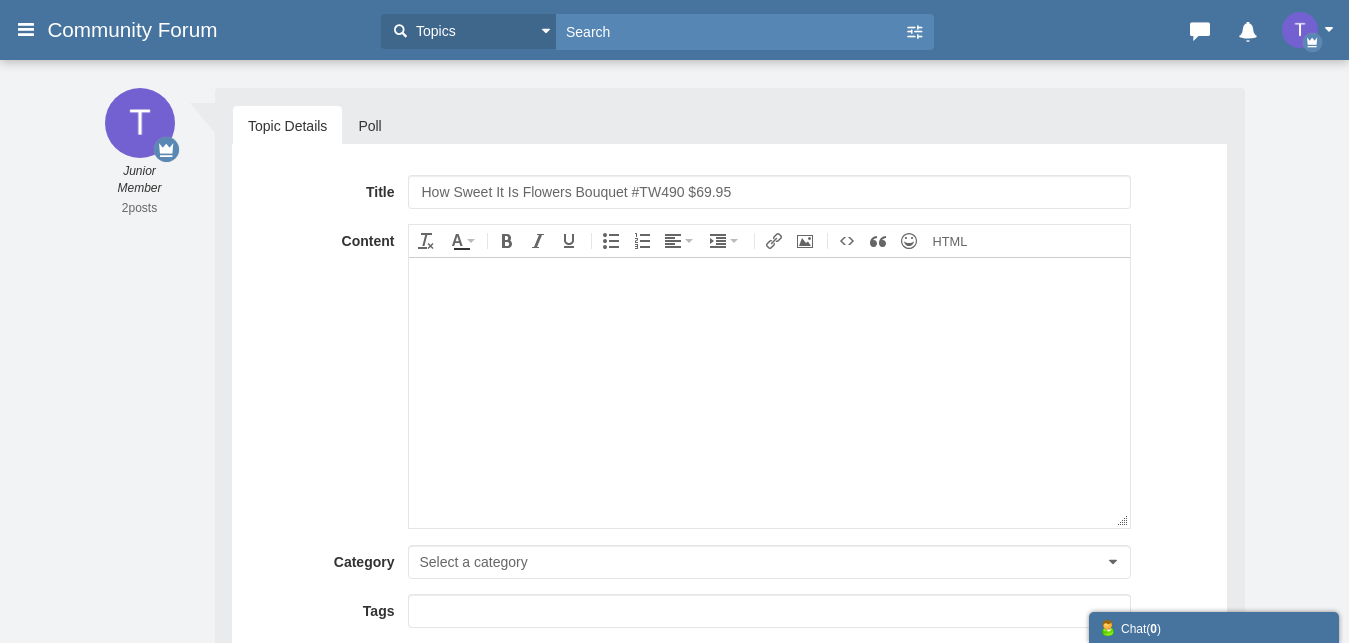 scroll, scrollTop: 0, scrollLeft: 0, axis: both 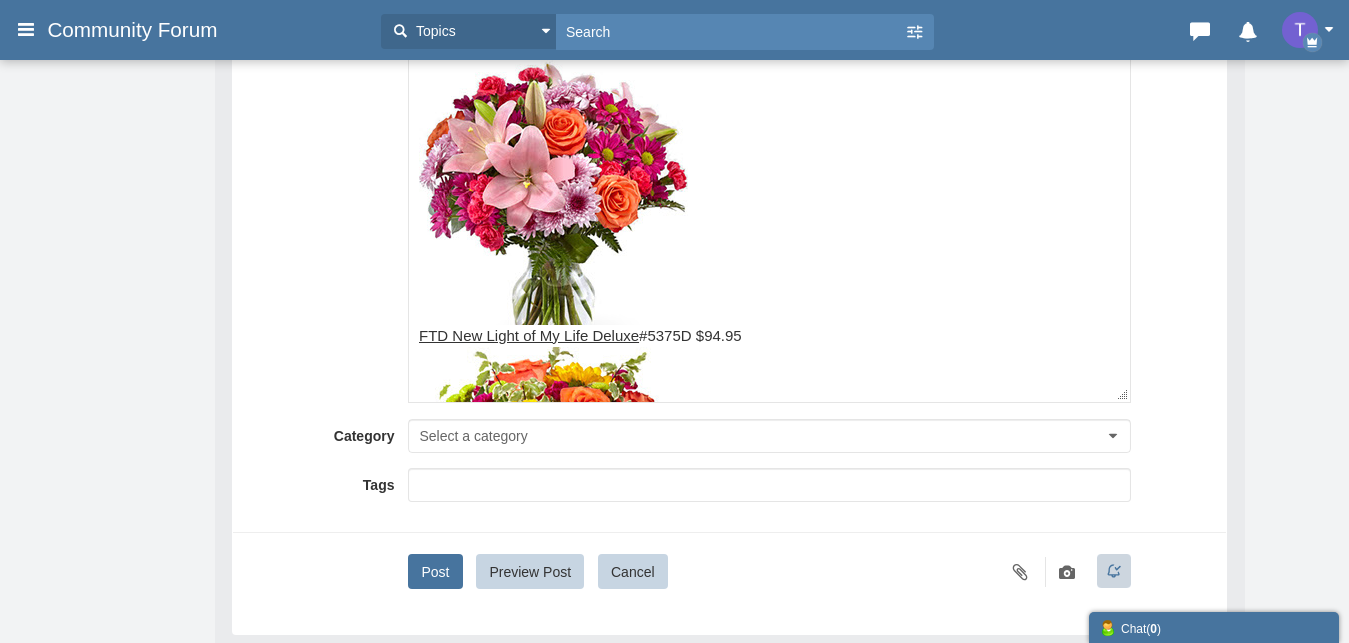 drag, startPoint x: 675, startPoint y: 313, endPoint x: 412, endPoint y: 313, distance: 263 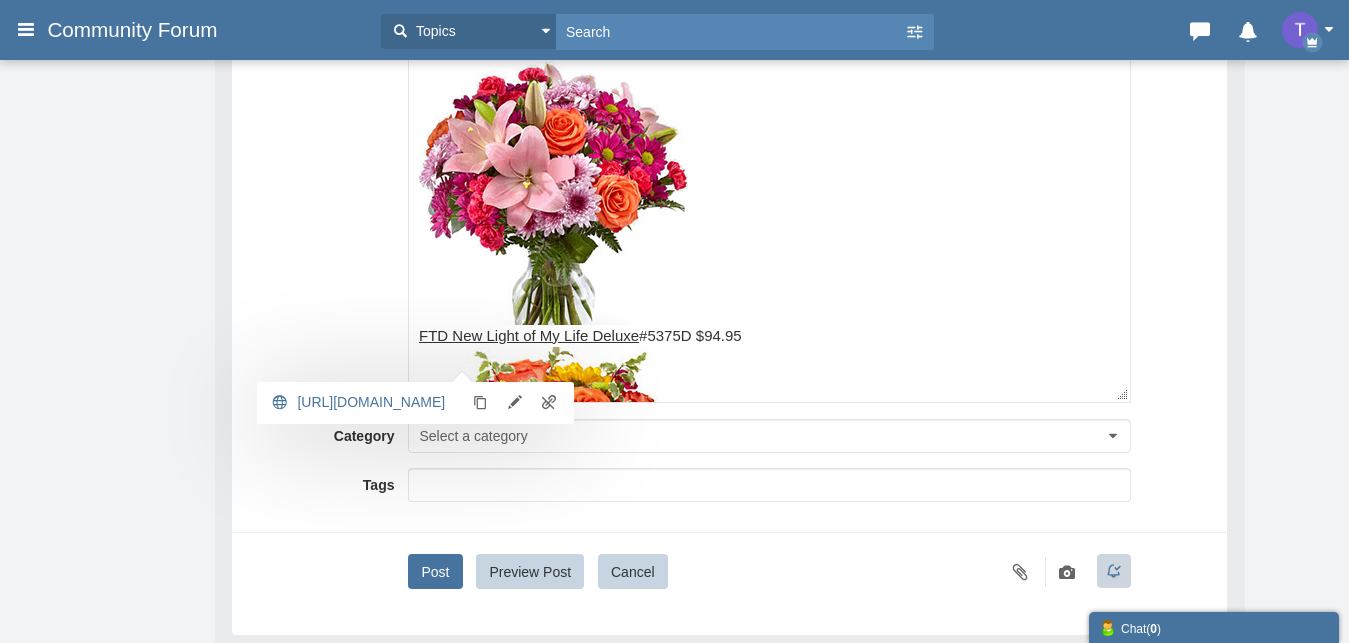 scroll, scrollTop: 8011, scrollLeft: 0, axis: vertical 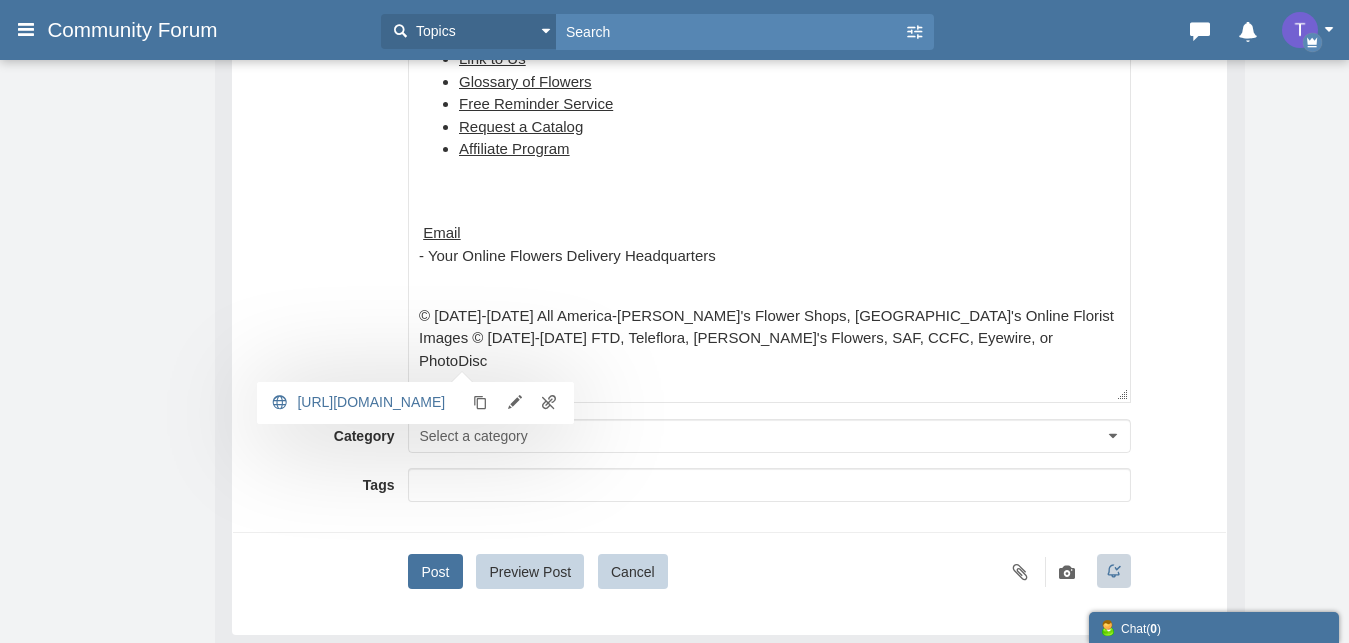 click at bounding box center (769, 191) 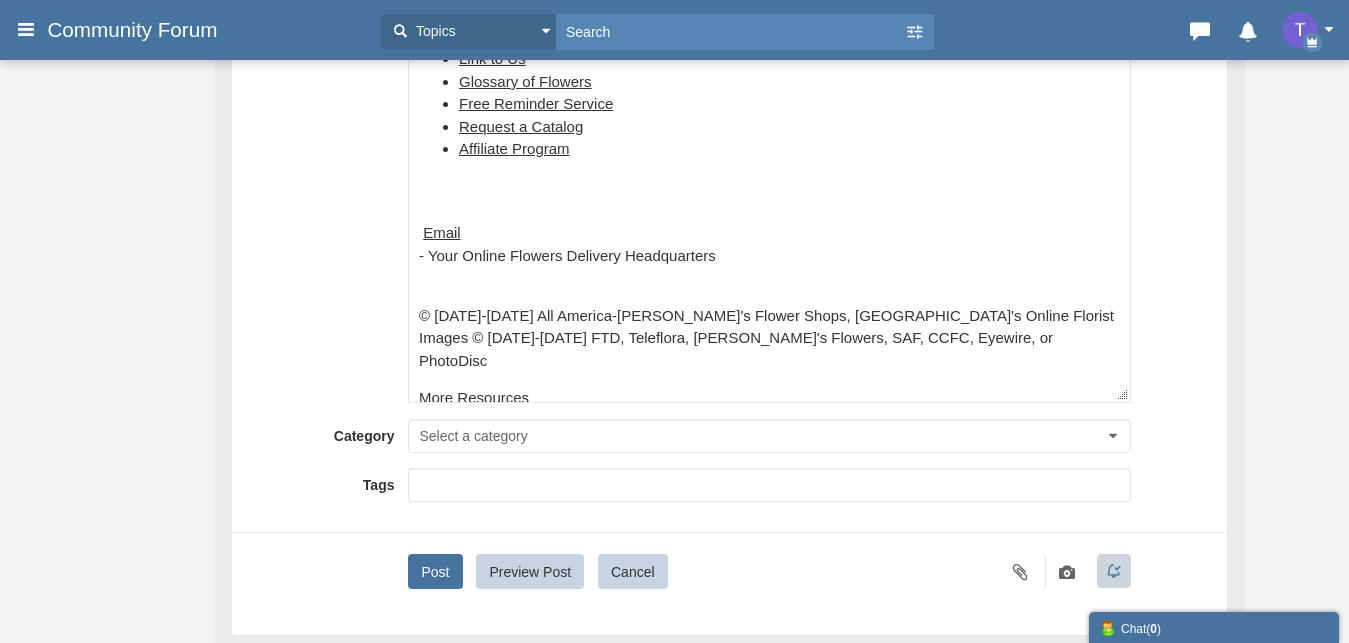 click on "Email﻿  - Your Online Flowers Delivery Headquarters" at bounding box center [769, 222] 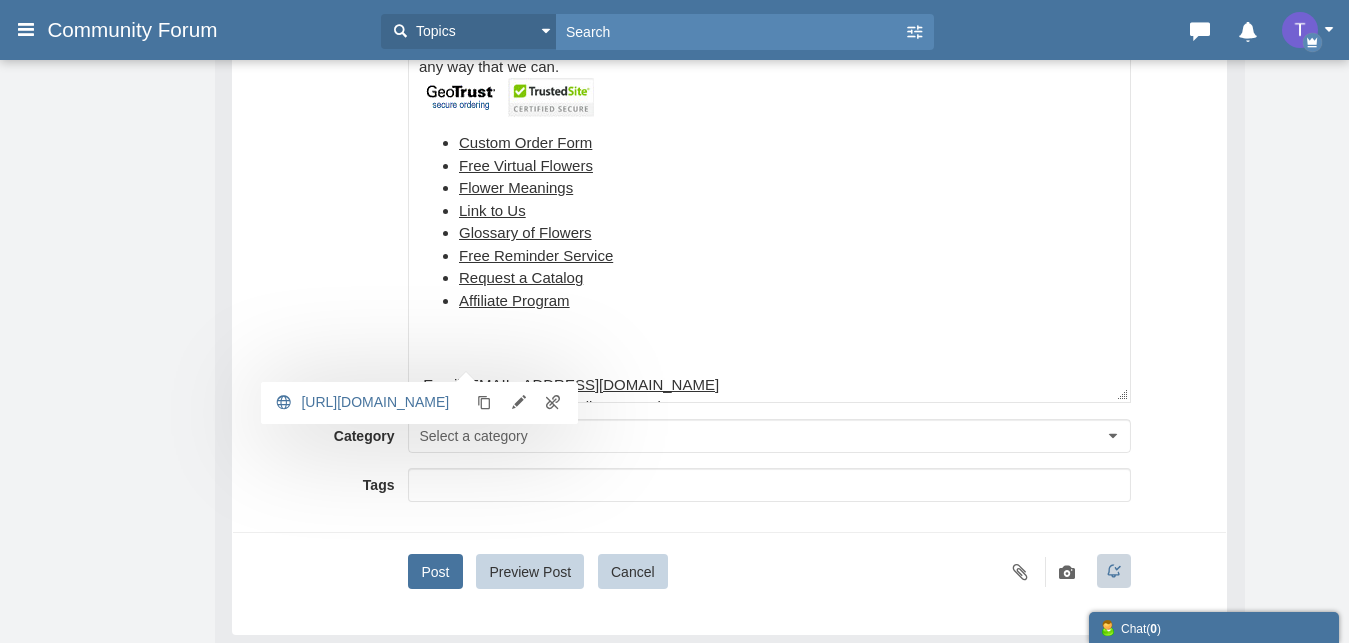 click at bounding box center [769, 343] 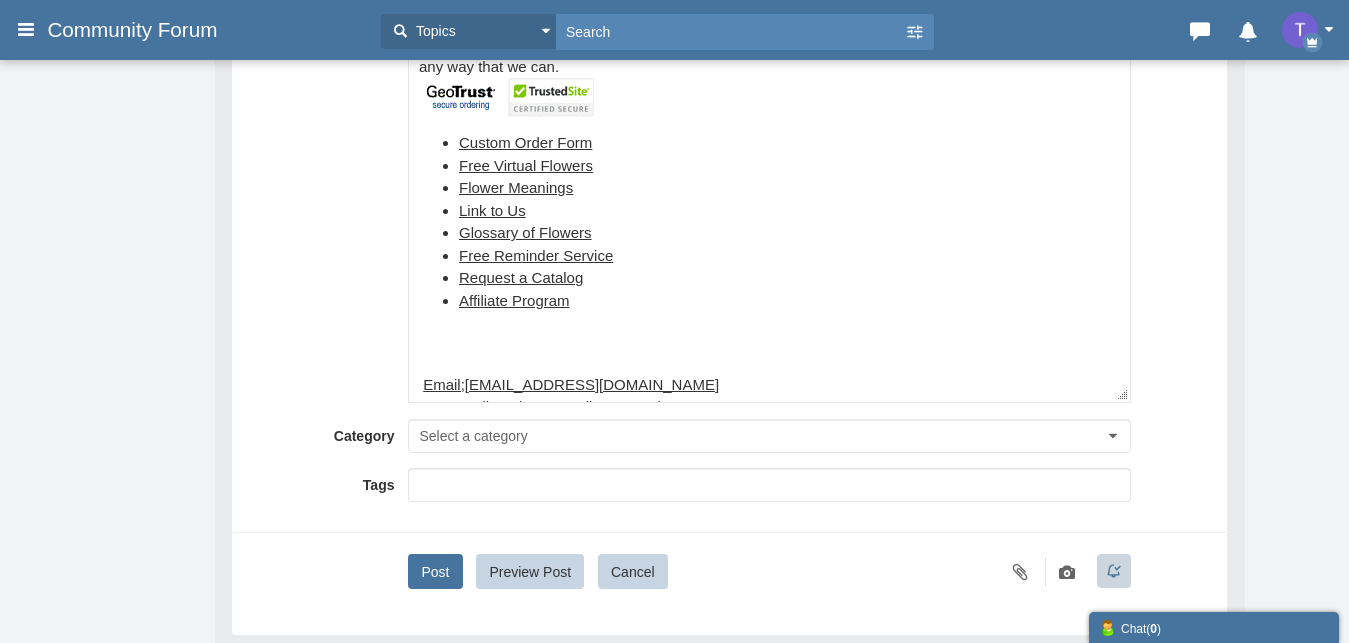 click on "[EMAIL_ADDRESS][DOMAIN_NAME]" at bounding box center (592, 384) 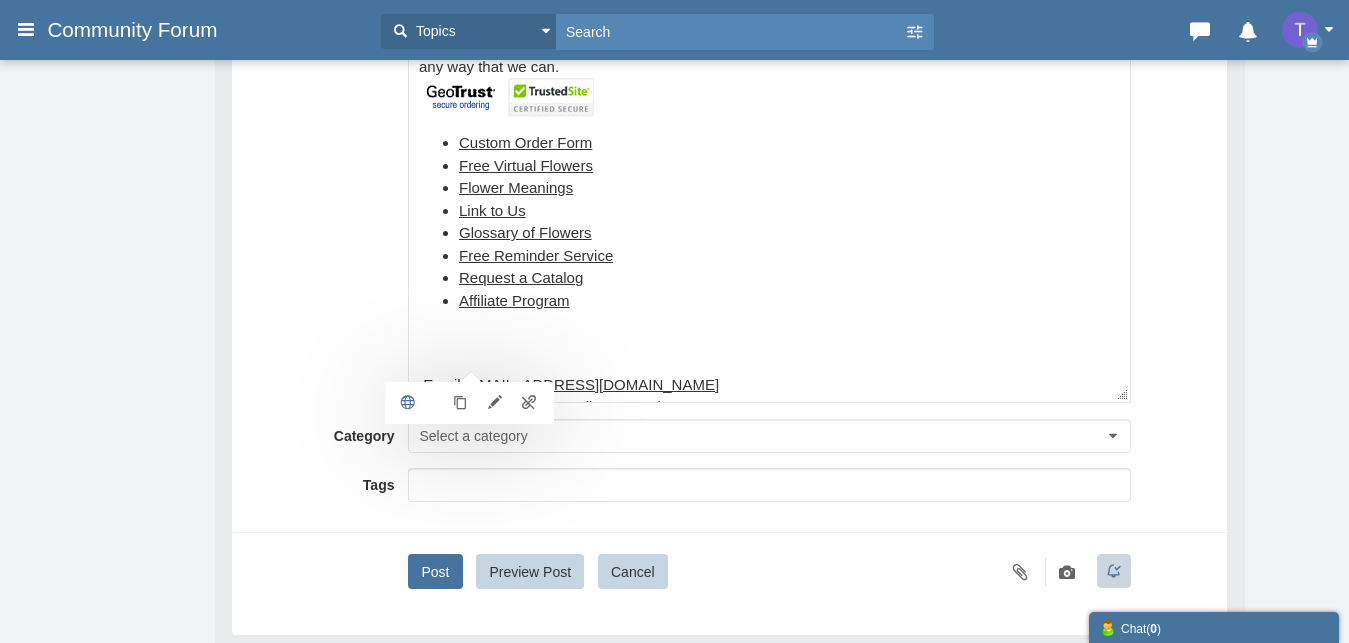 click at bounding box center (769, 343) 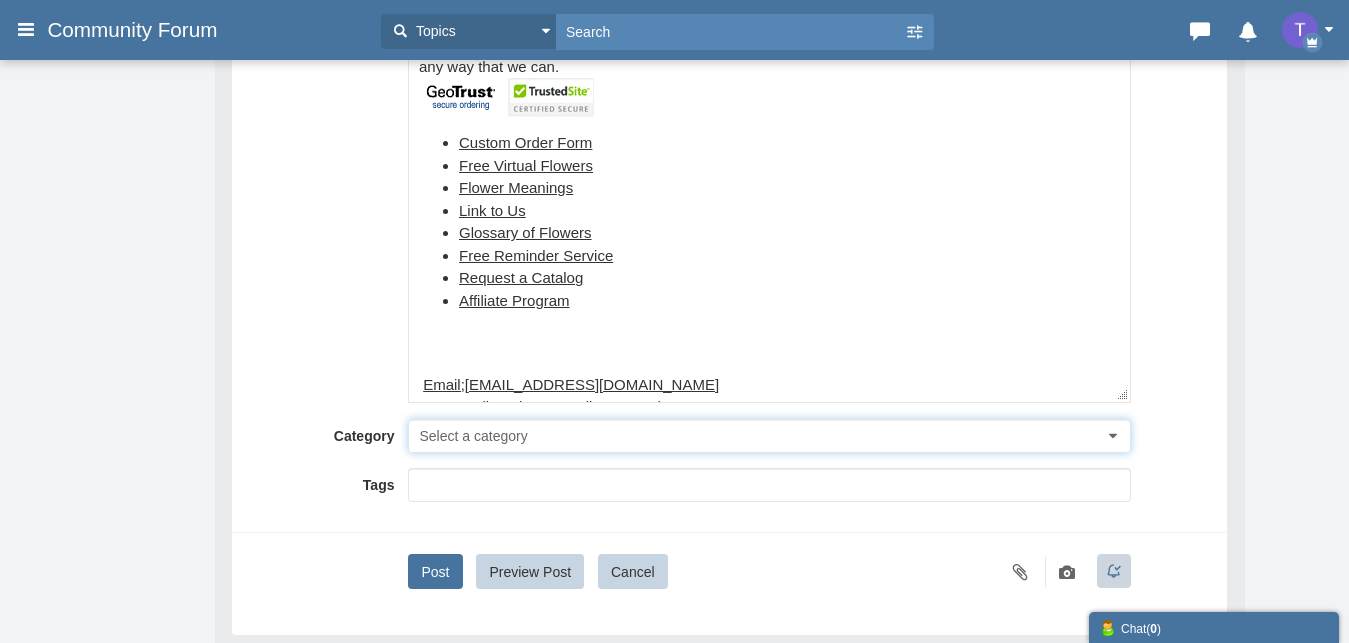 click on "Select a category" at bounding box center [769, 436] 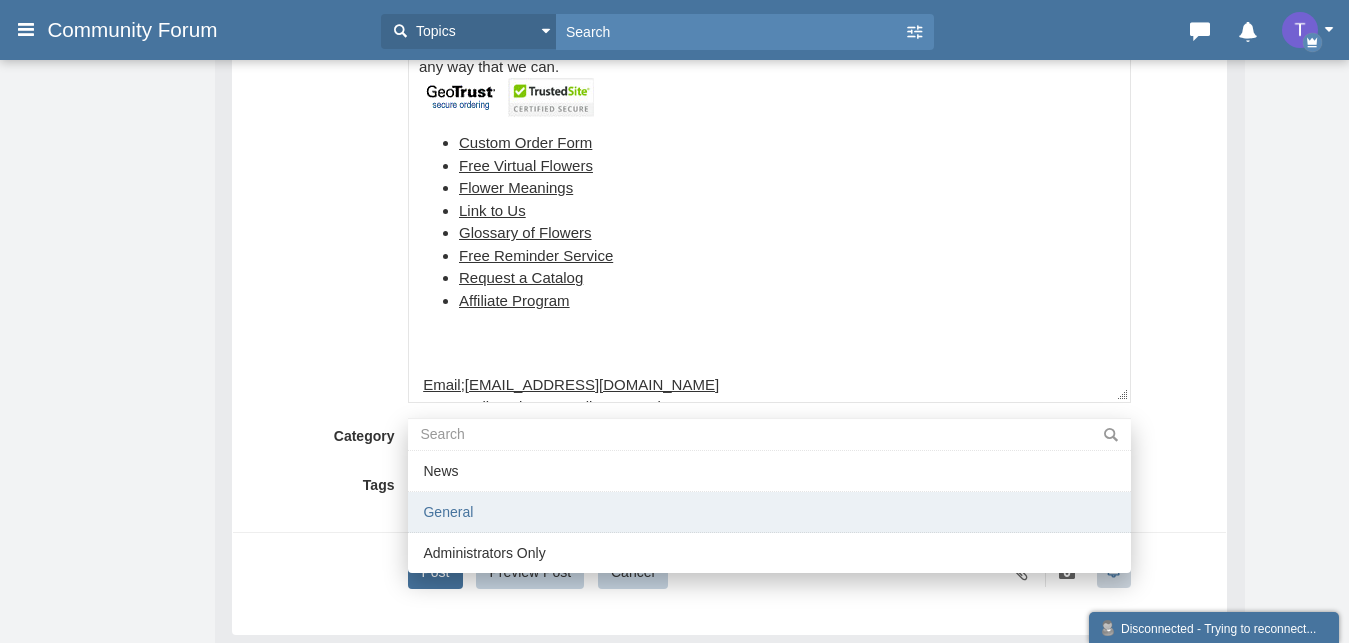 click on "General" at bounding box center [769, 512] 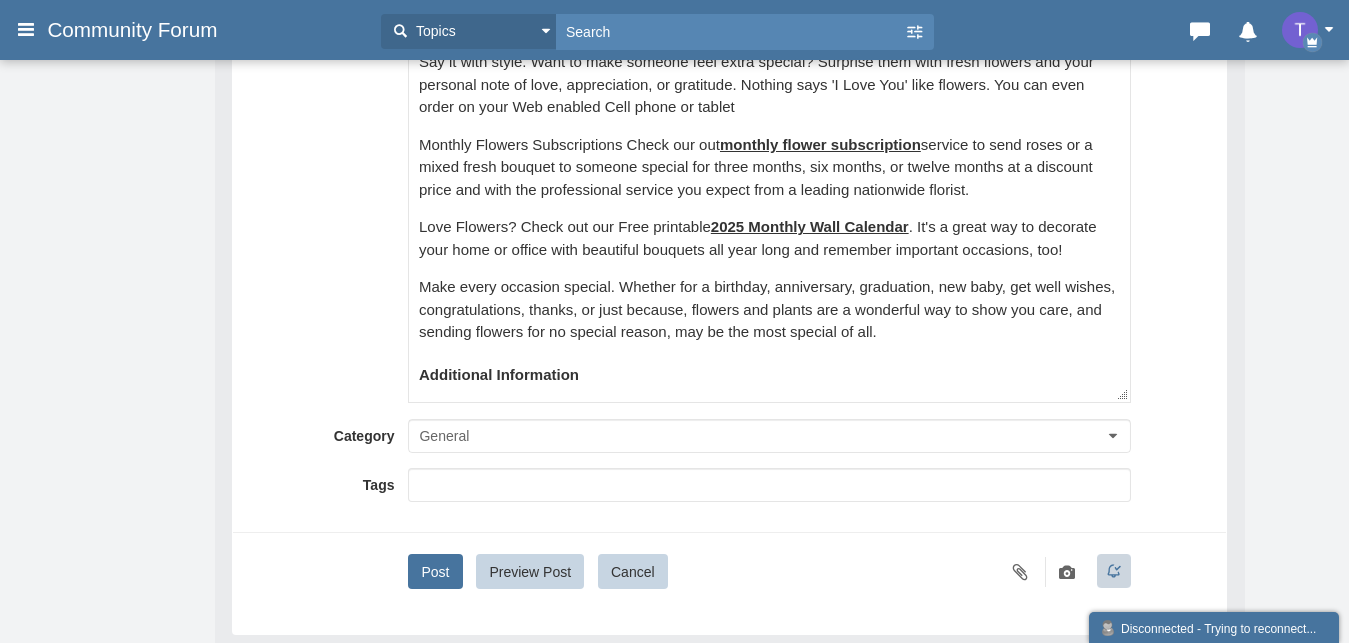 scroll, scrollTop: 6685, scrollLeft: 0, axis: vertical 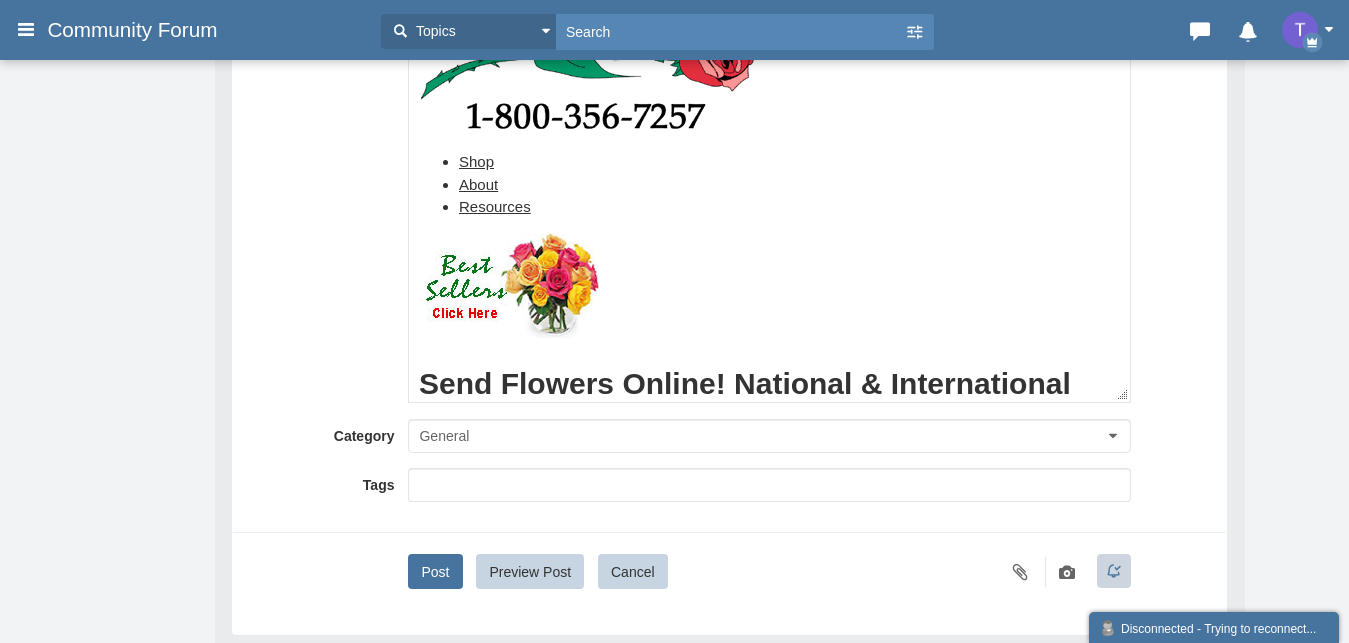drag, startPoint x: 1123, startPoint y: 305, endPoint x: 1467, endPoint y: -4, distance: 462.4035 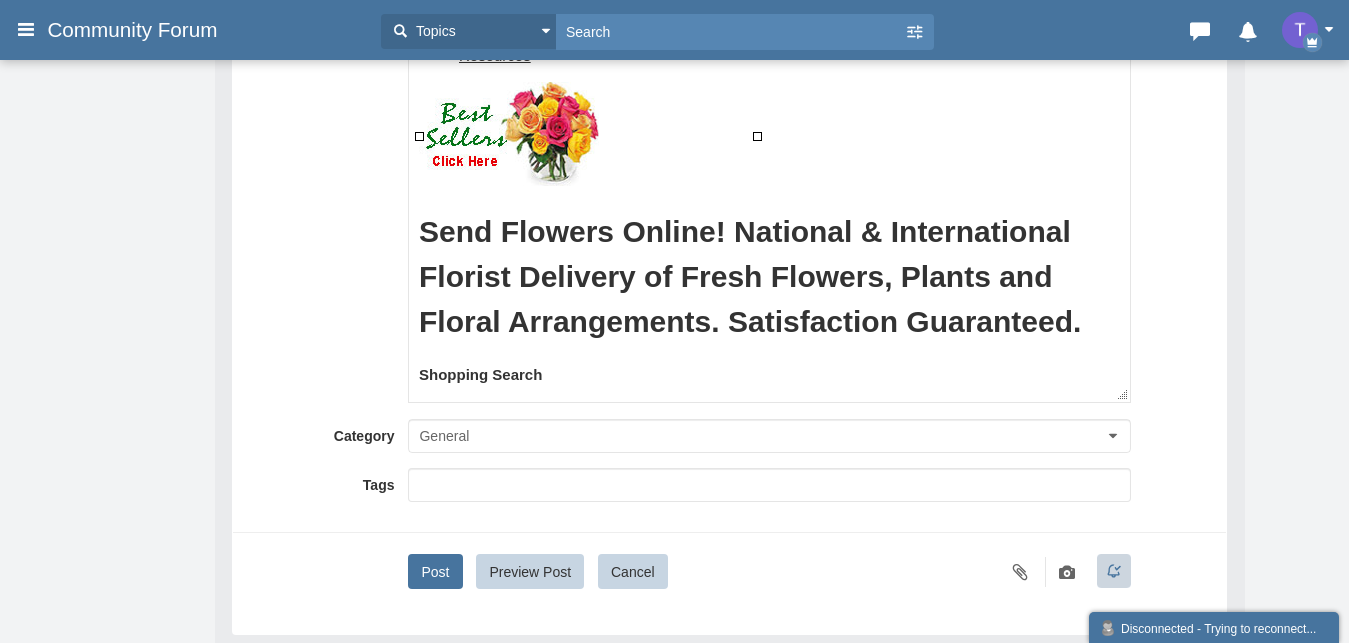 scroll, scrollTop: 208, scrollLeft: 0, axis: vertical 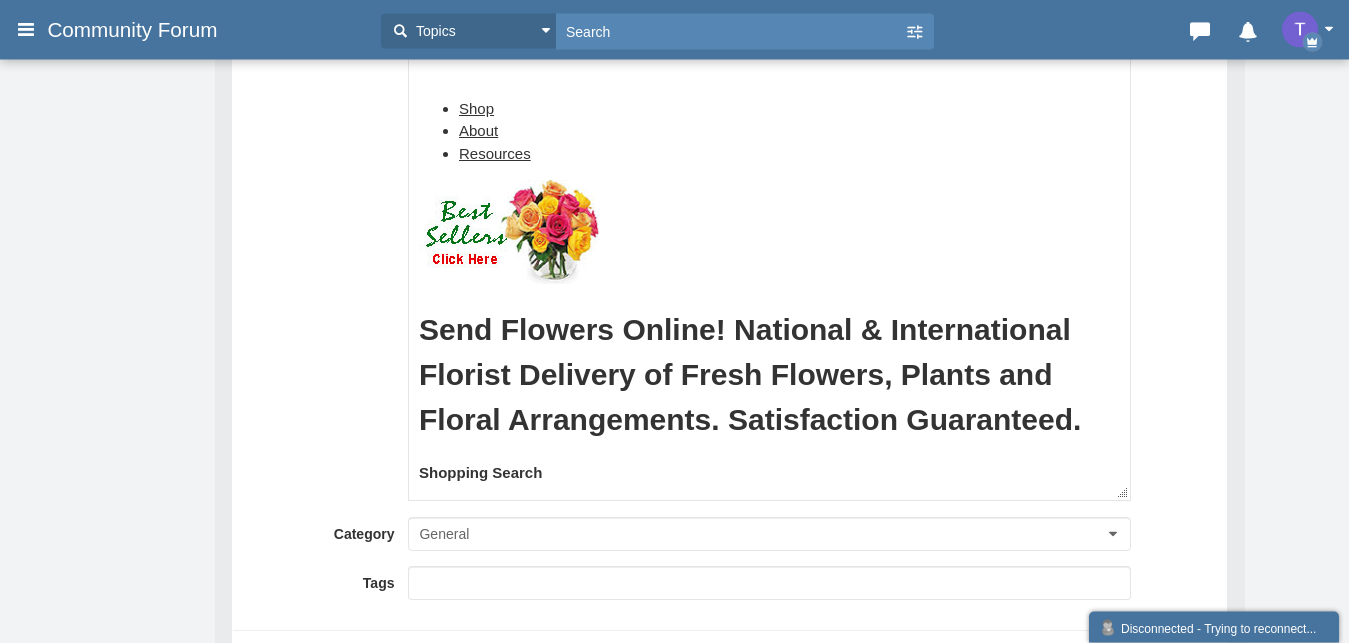 drag, startPoint x: 1112, startPoint y: 74, endPoint x: 1007, endPoint y: 120, distance: 114.6342 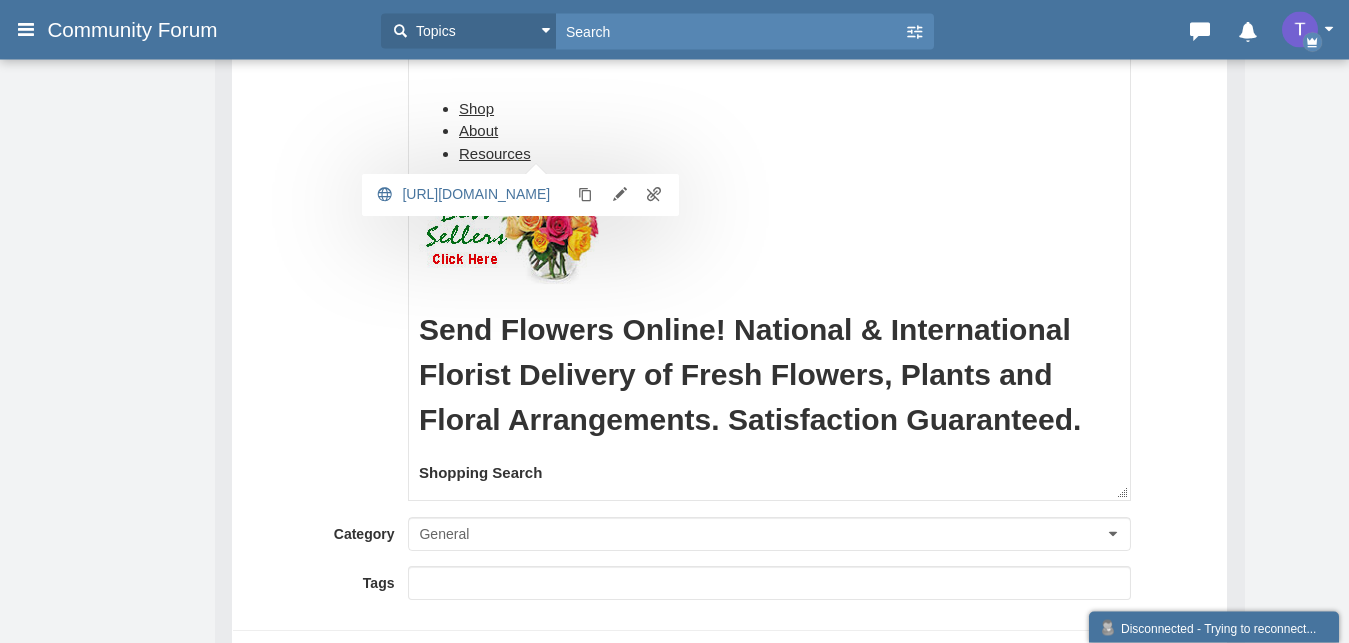 click on "﻿" at bounding box center [769, 233] 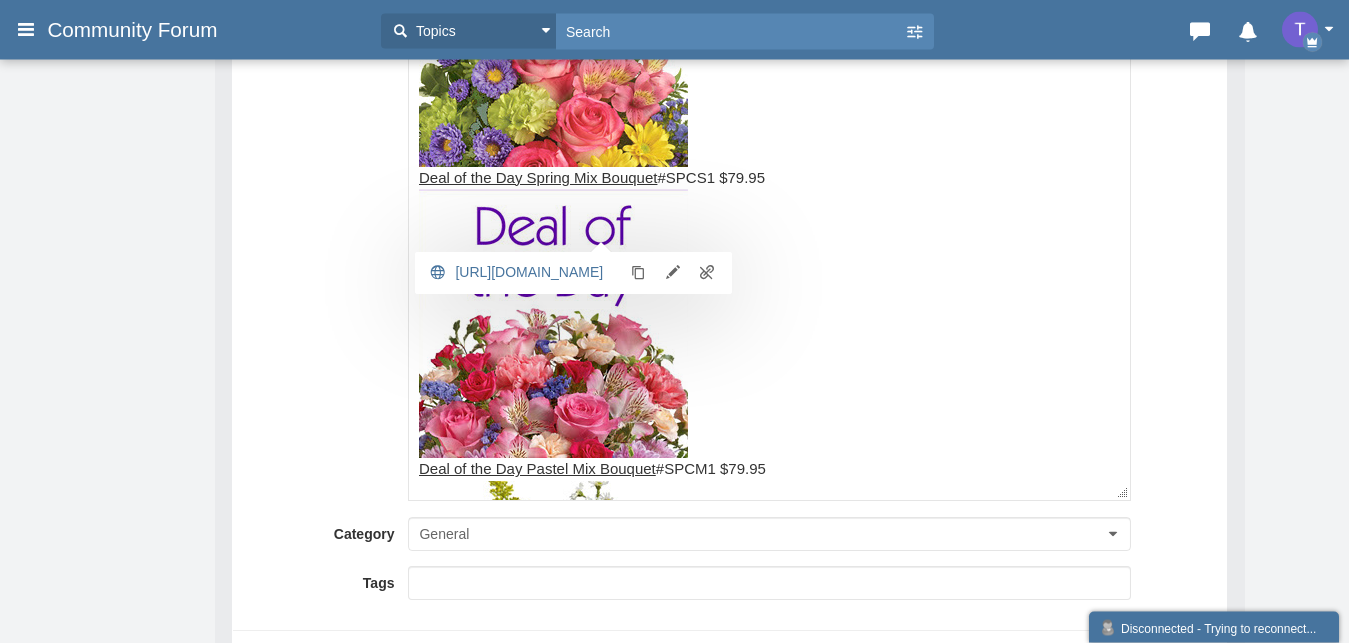 scroll, scrollTop: 4440, scrollLeft: 0, axis: vertical 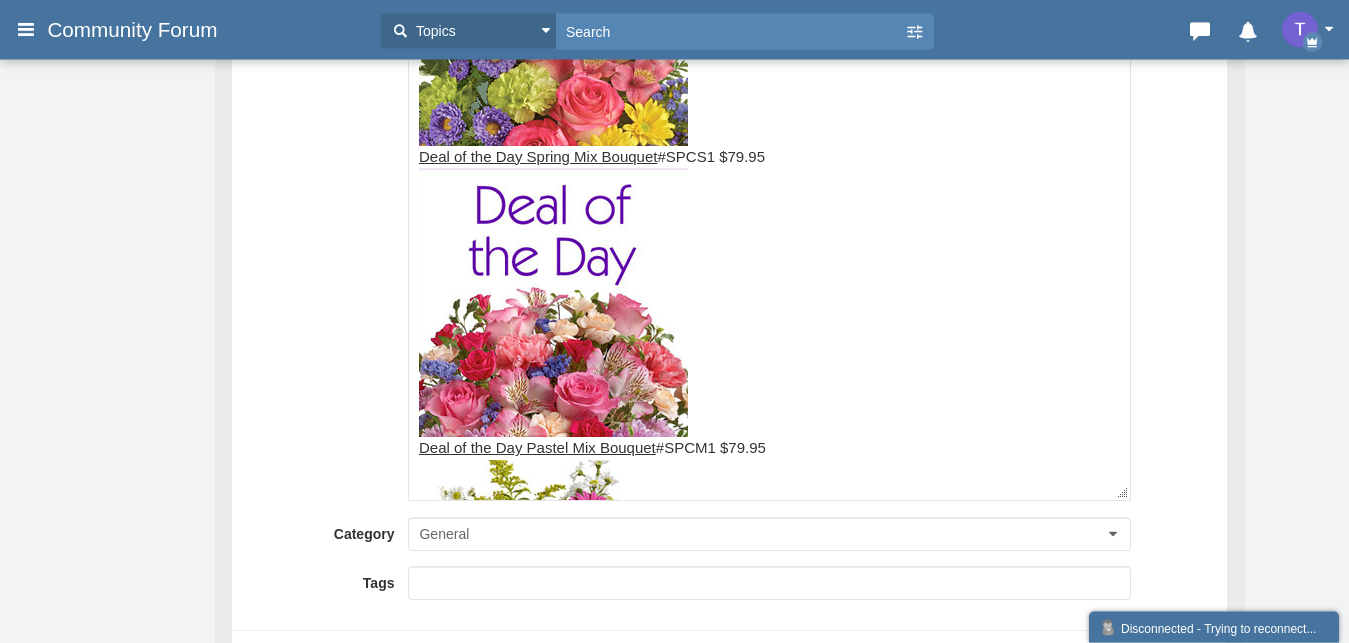 click on "﻿   Deal of the Day Pastel Mix Bouquet  #SPCM1 $79.95" at bounding box center [769, 314] 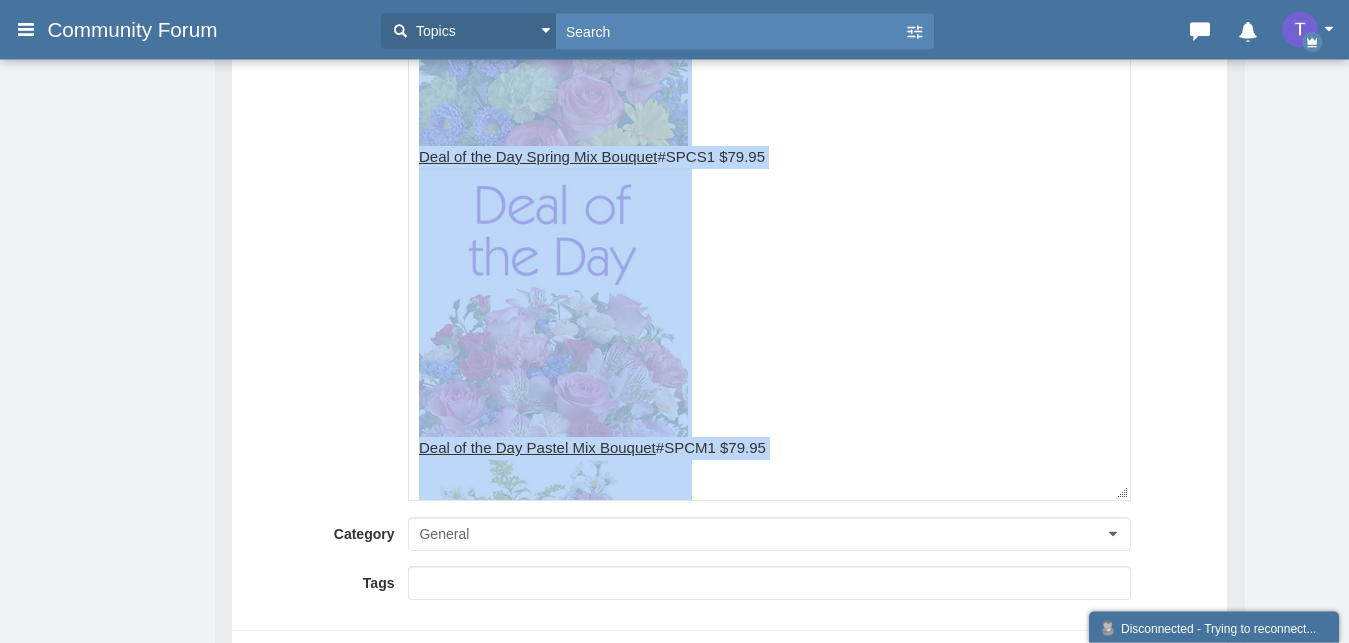 click on "﻿   Deal of the Day Pastel Mix Bouquet  #SPCM1 $79.95" at bounding box center (769, 314) 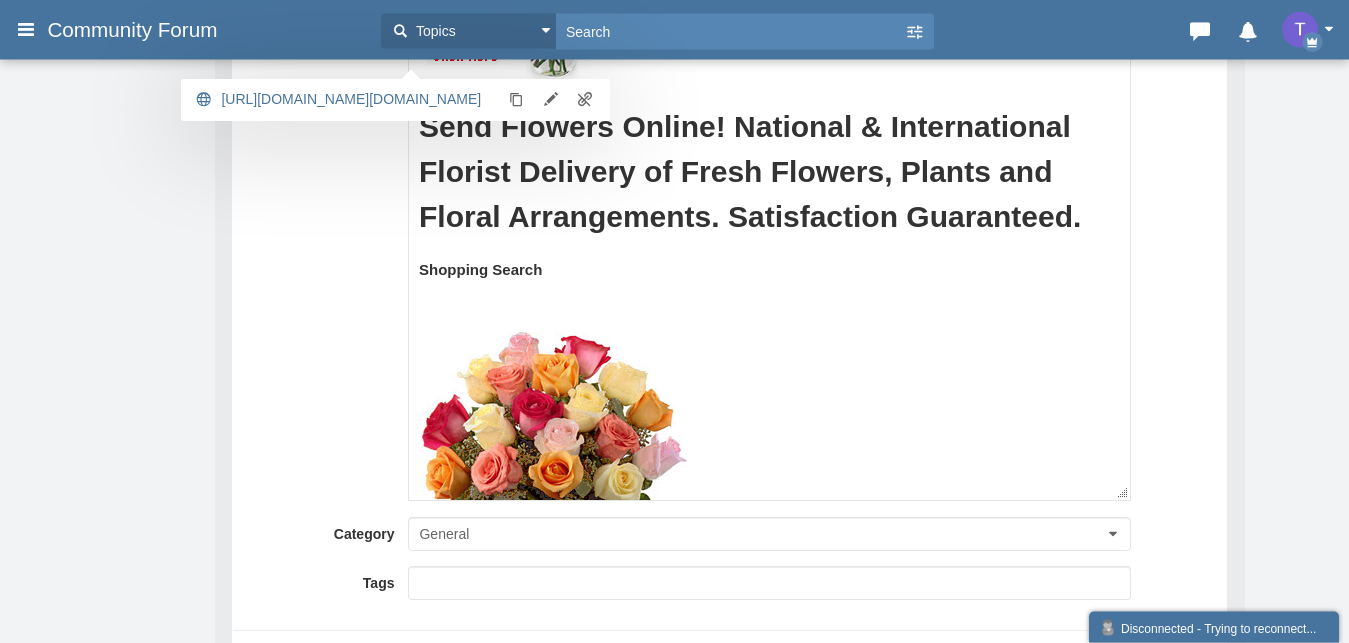 scroll, scrollTop: 182, scrollLeft: 0, axis: vertical 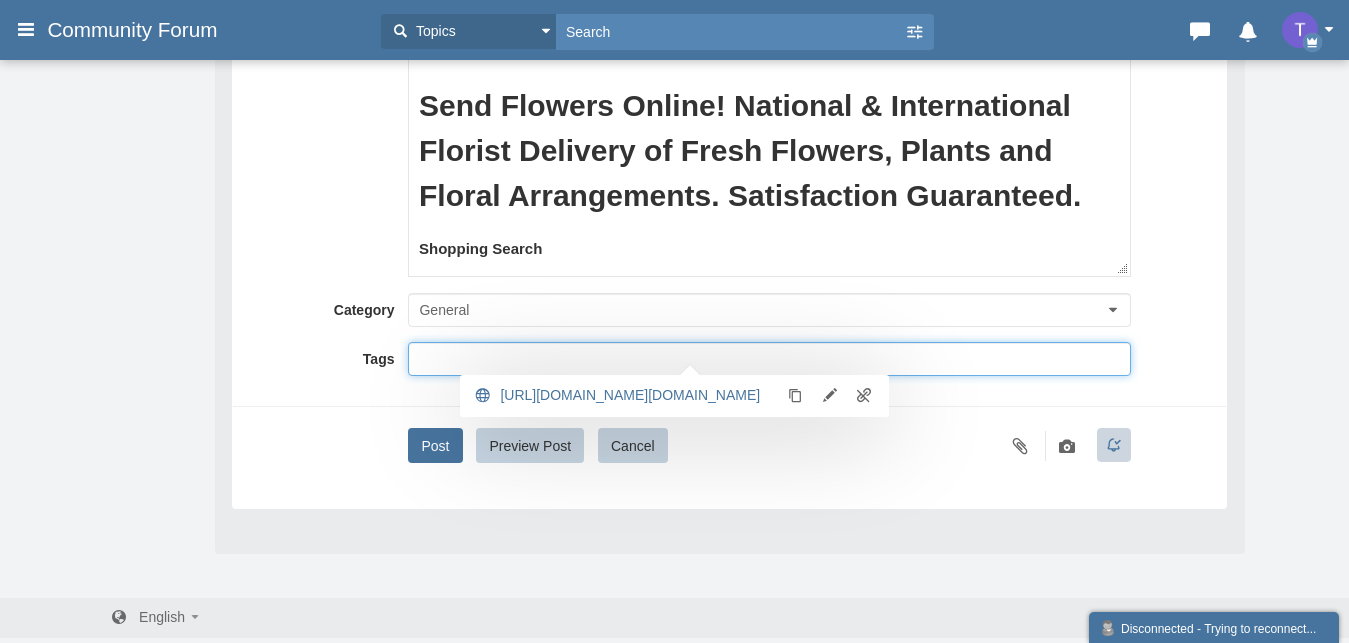 click at bounding box center (769, 359) 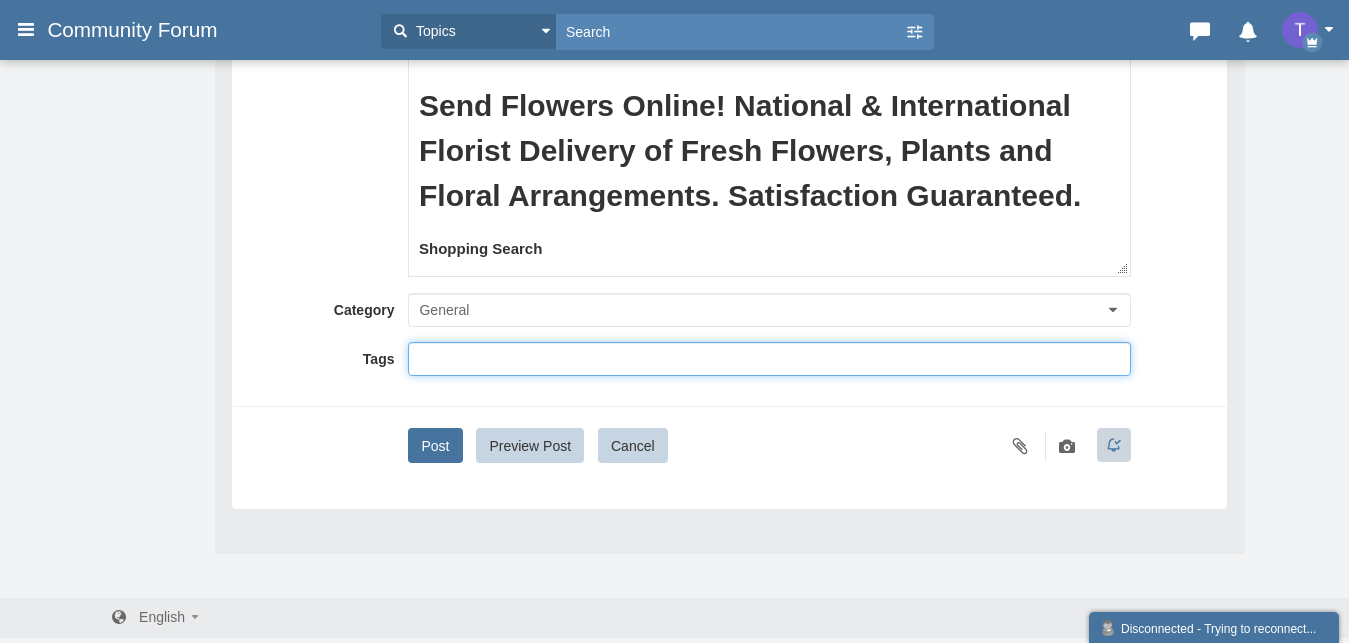 click at bounding box center [769, 359] 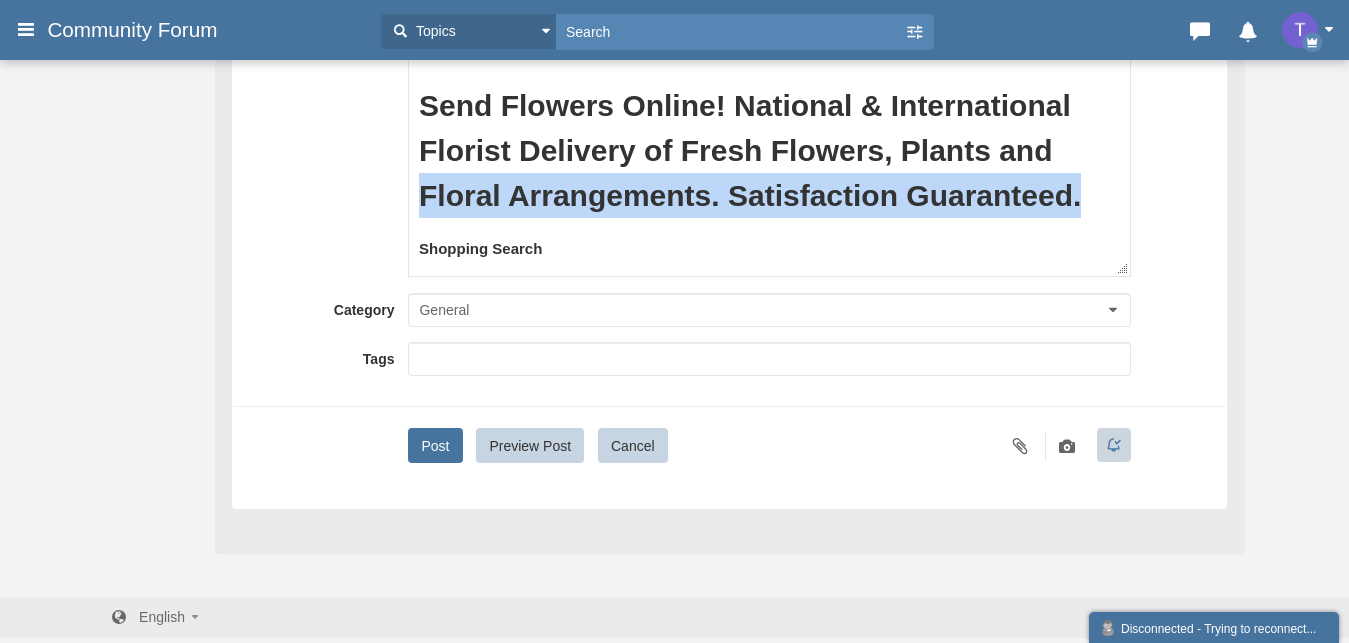 drag, startPoint x: 1080, startPoint y: 196, endPoint x: 418, endPoint y: 200, distance: 662.0121 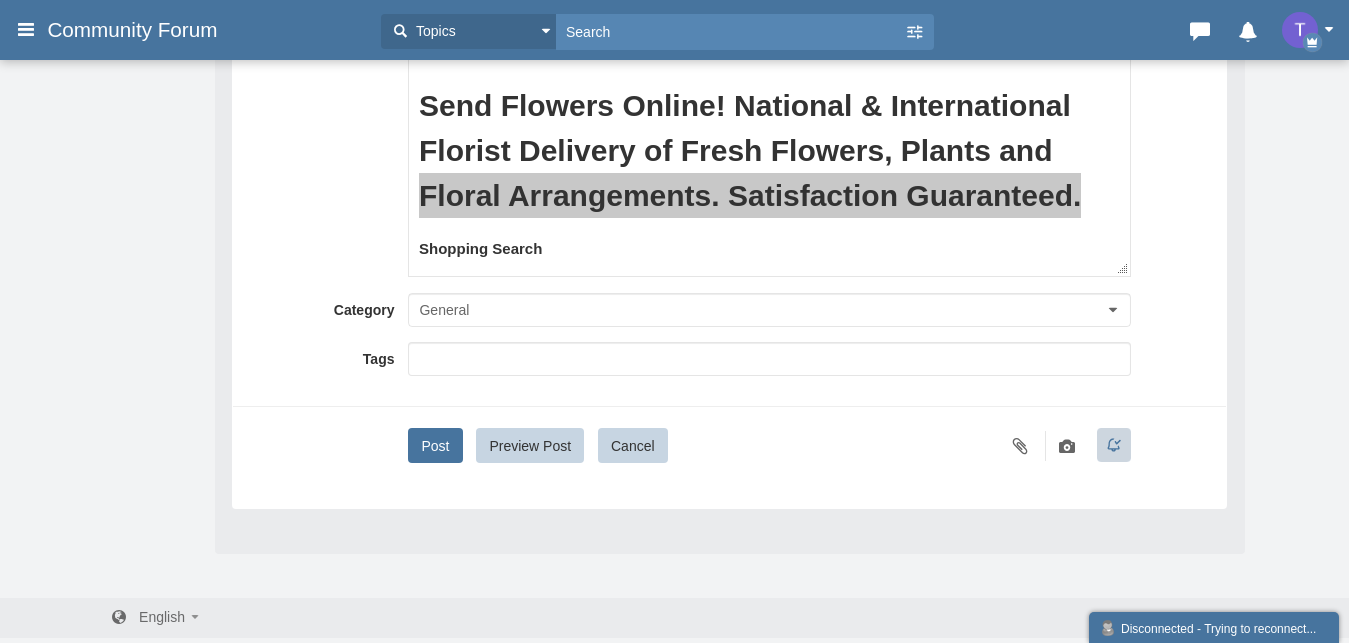 click at bounding box center [768, 359] 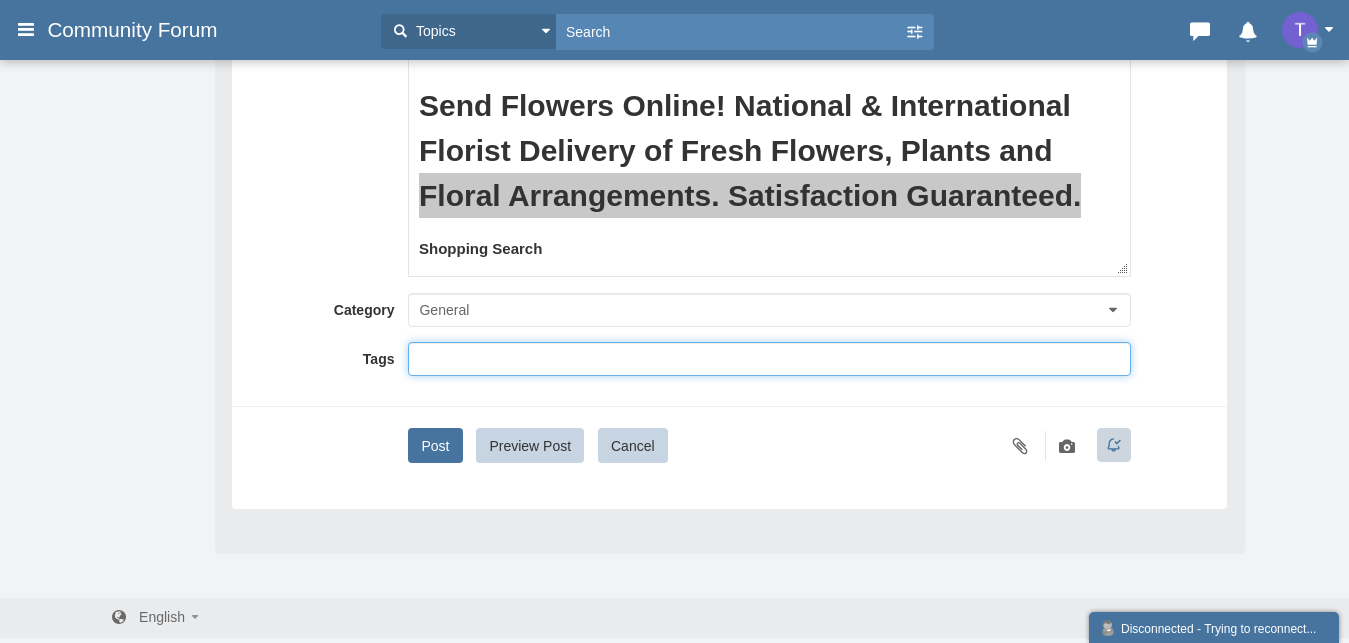 type on "Floral Arrangements. Satisfaction Guaranteed." 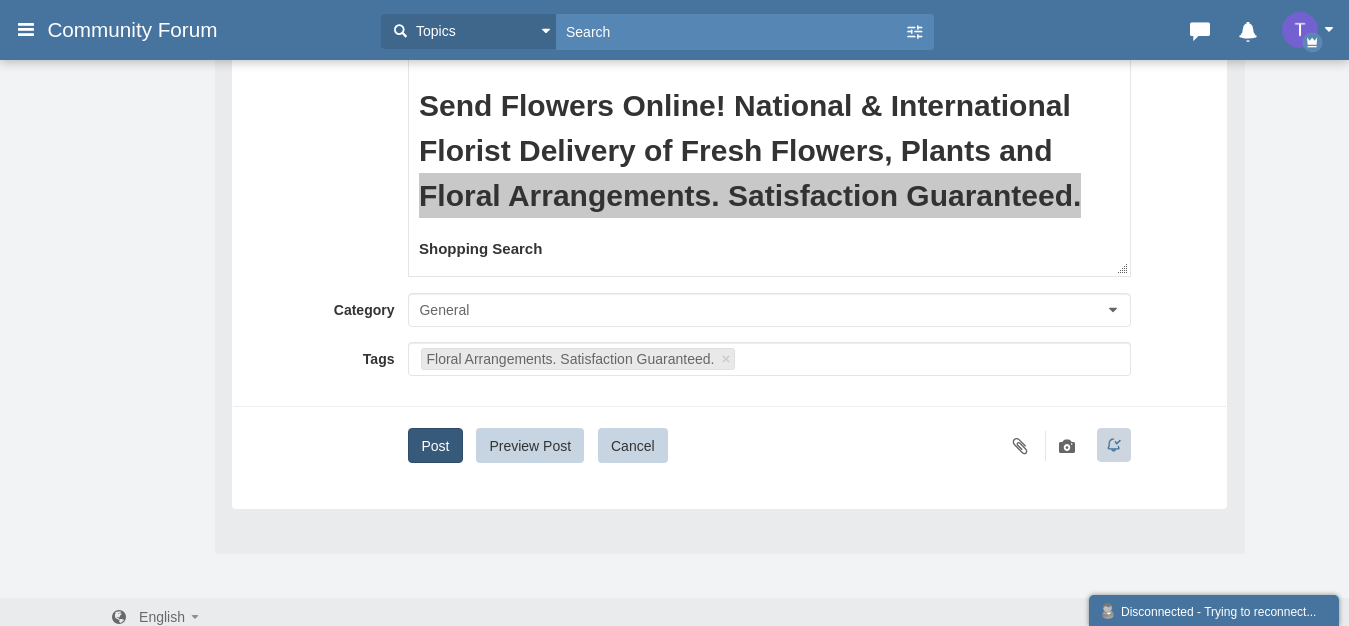 click on "Post" at bounding box center [435, 445] 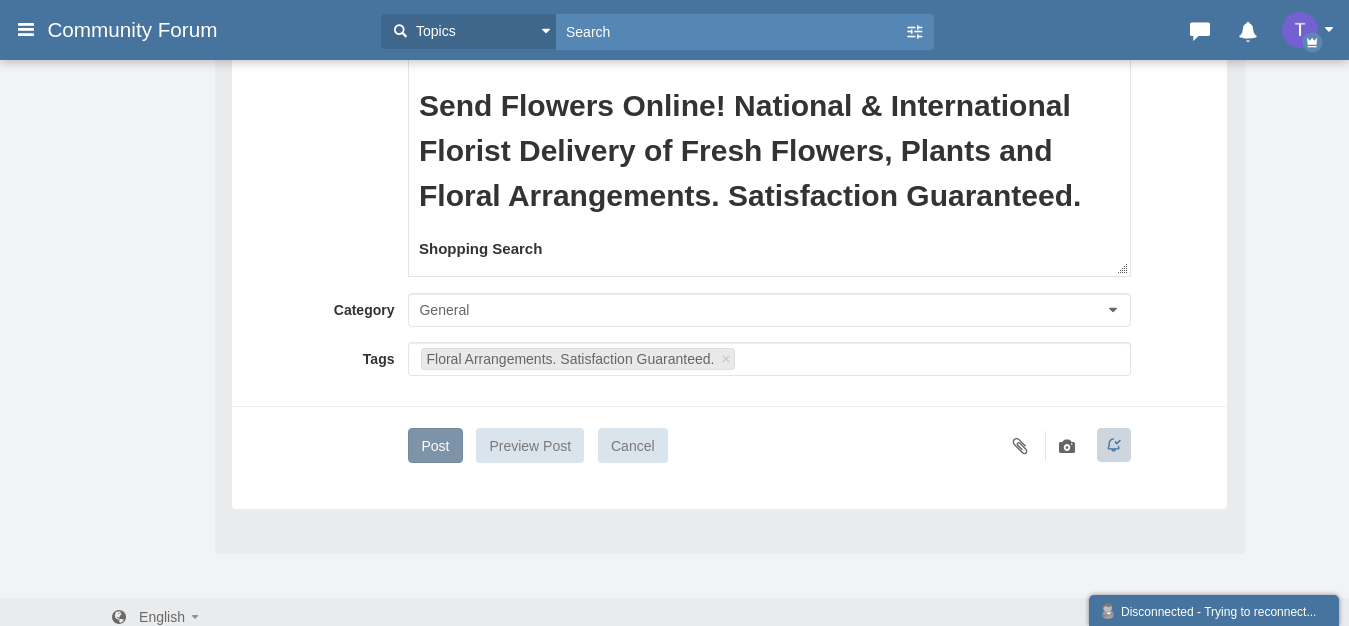 click on "Shopping Search" at bounding box center (769, 249) 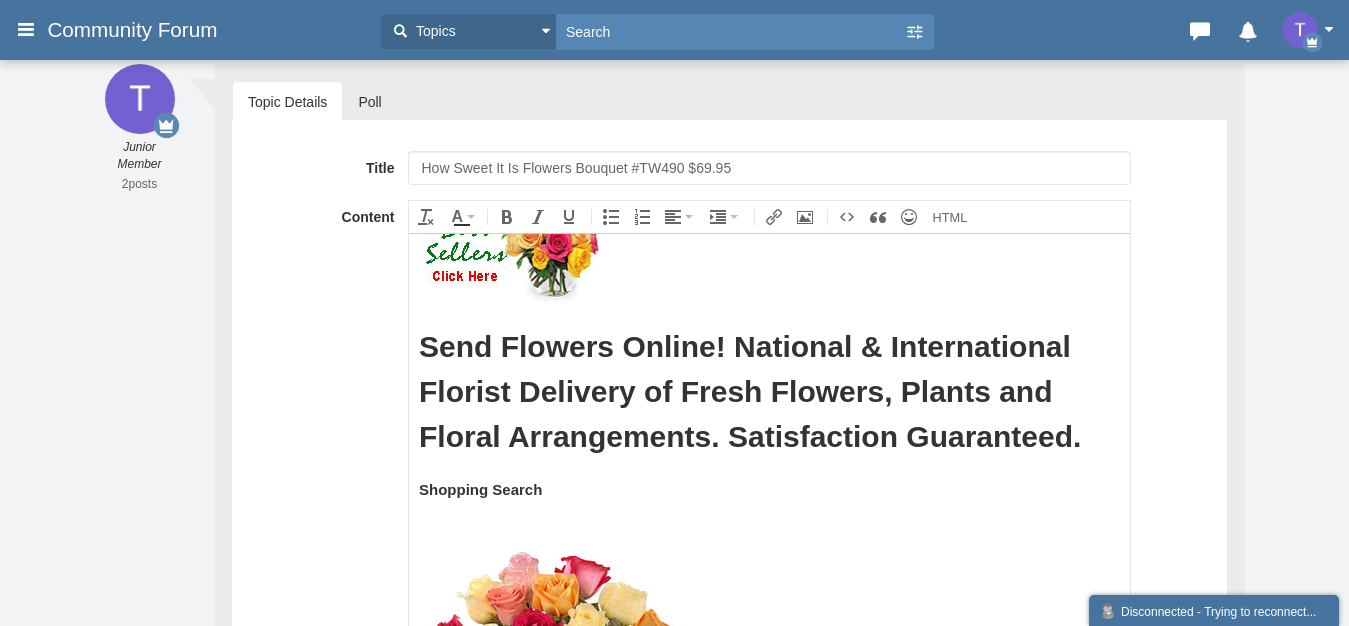 scroll, scrollTop: 204, scrollLeft: 0, axis: vertical 